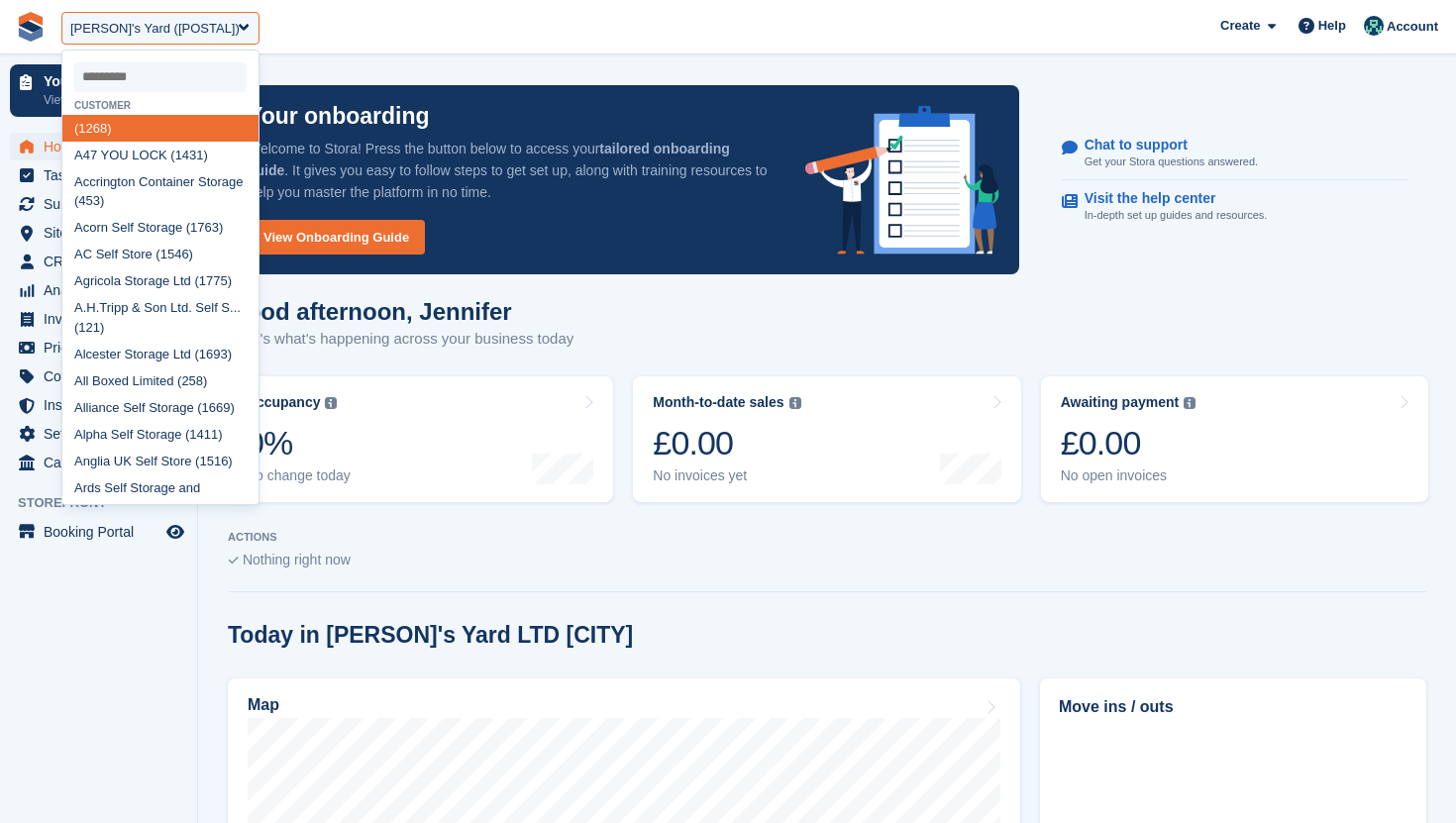 scroll, scrollTop: 0, scrollLeft: 0, axis: both 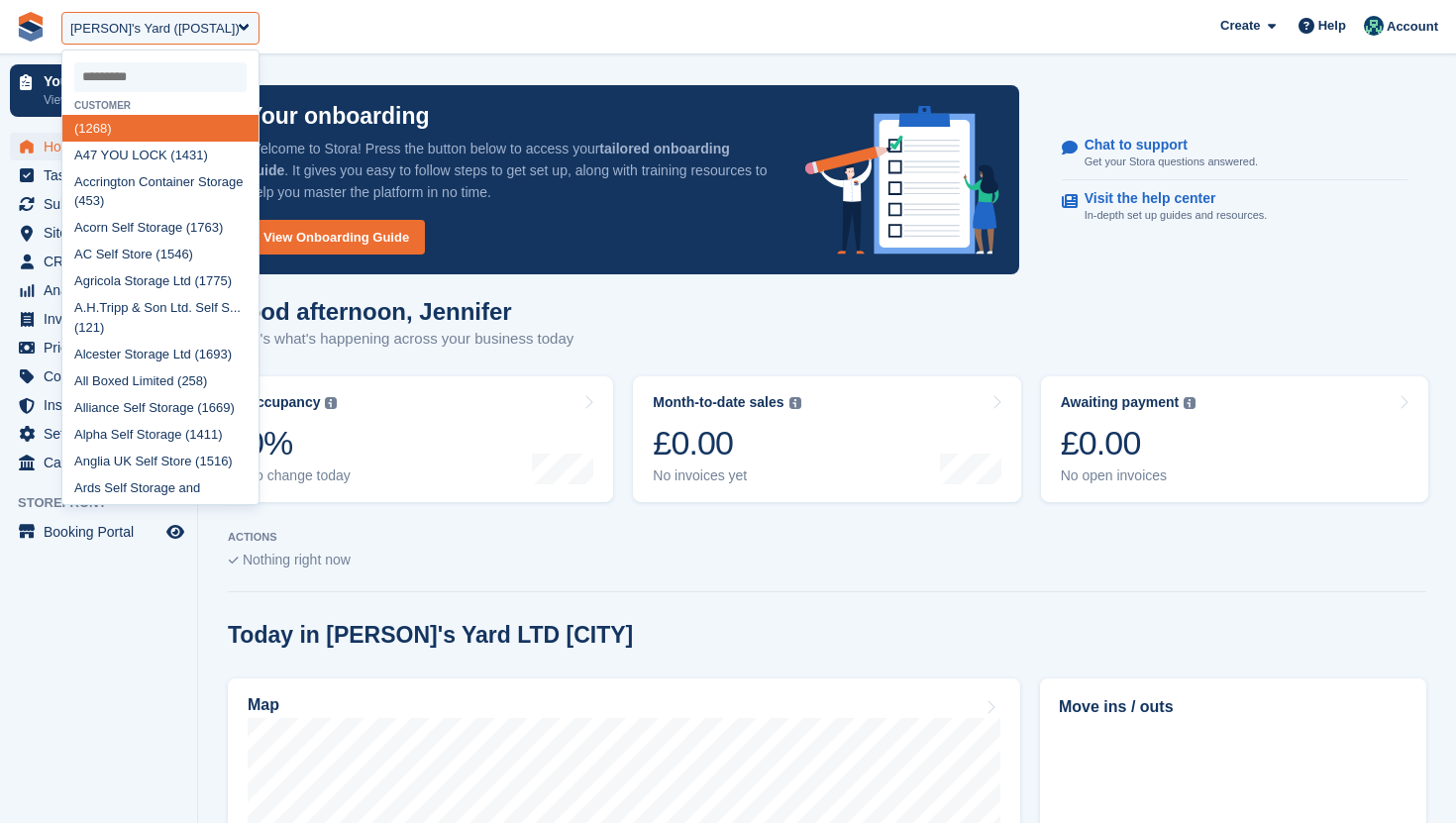 click at bounding box center (160, 77) 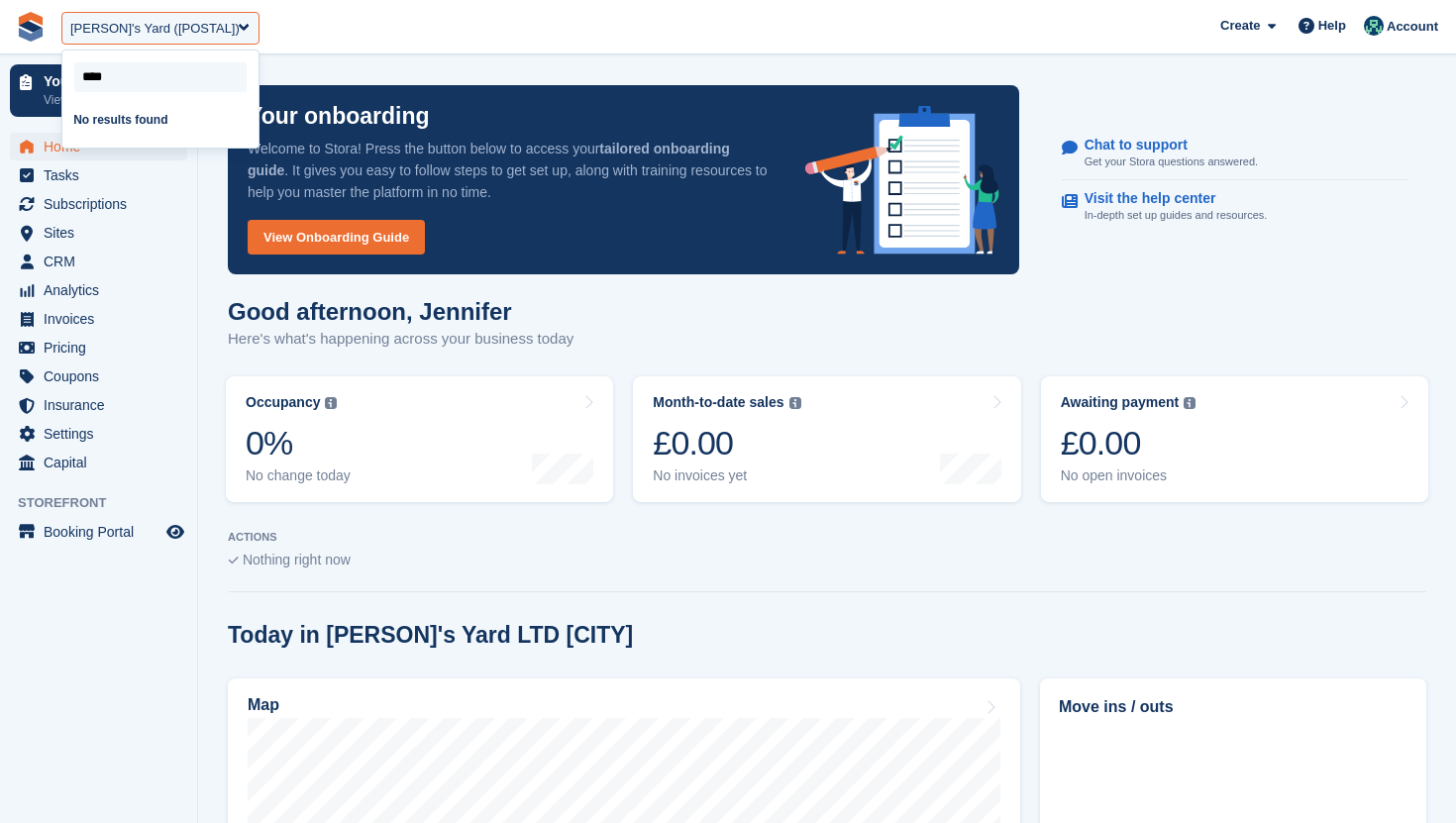 click at bounding box center [160, 77] 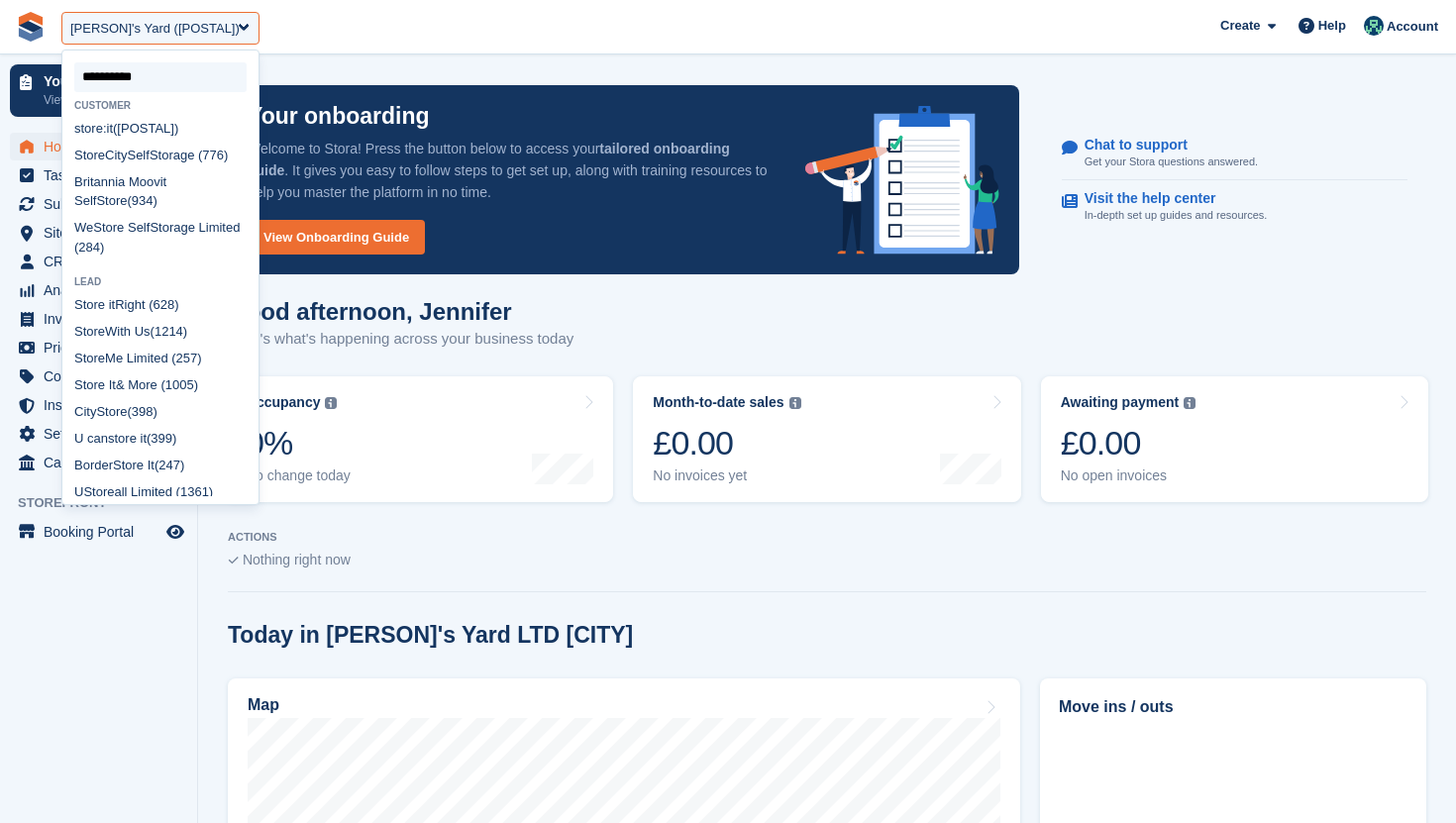 type on "**********" 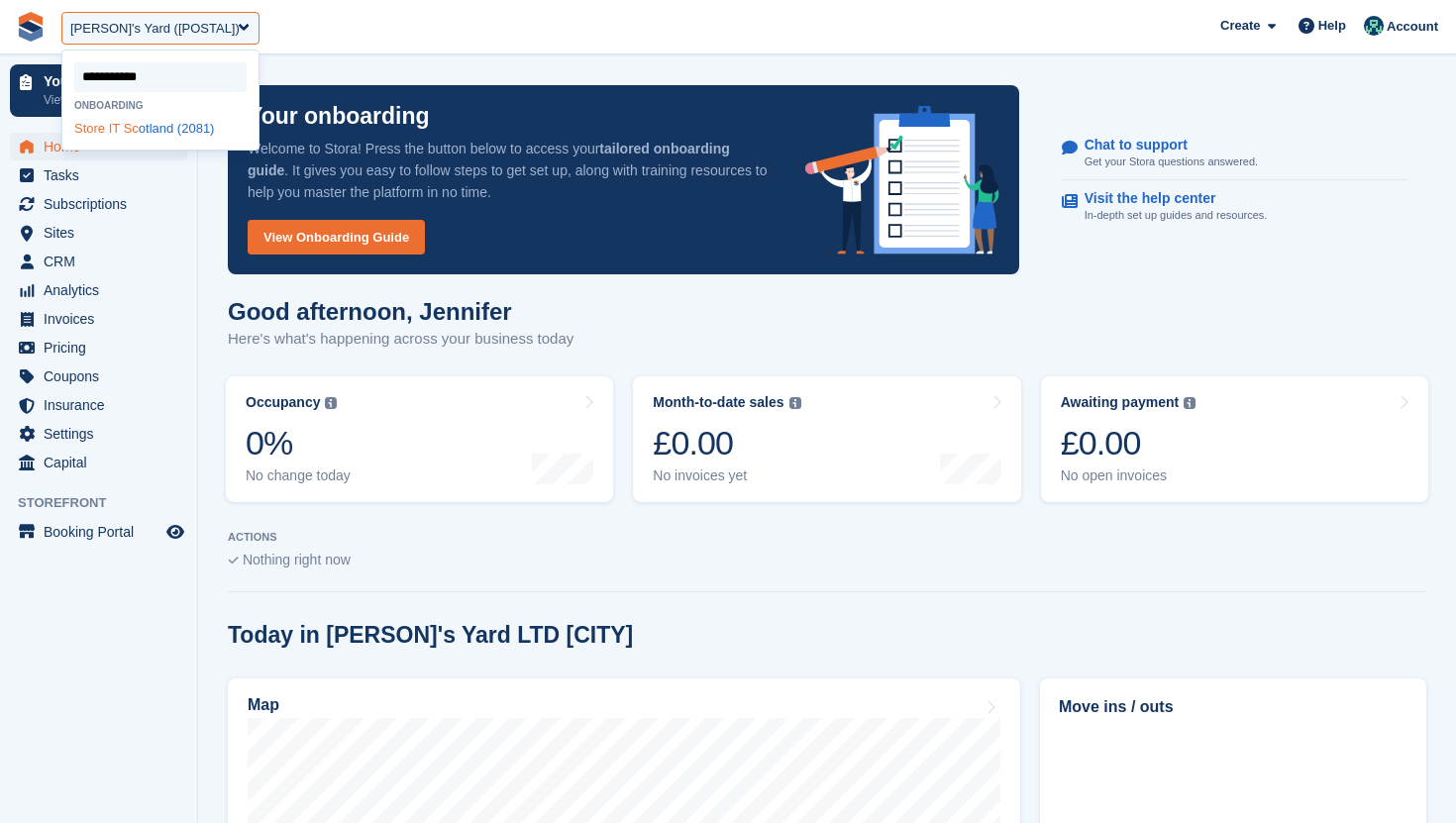 click on "Store   IT   Sc otland (2081)" at bounding box center (160, 128) 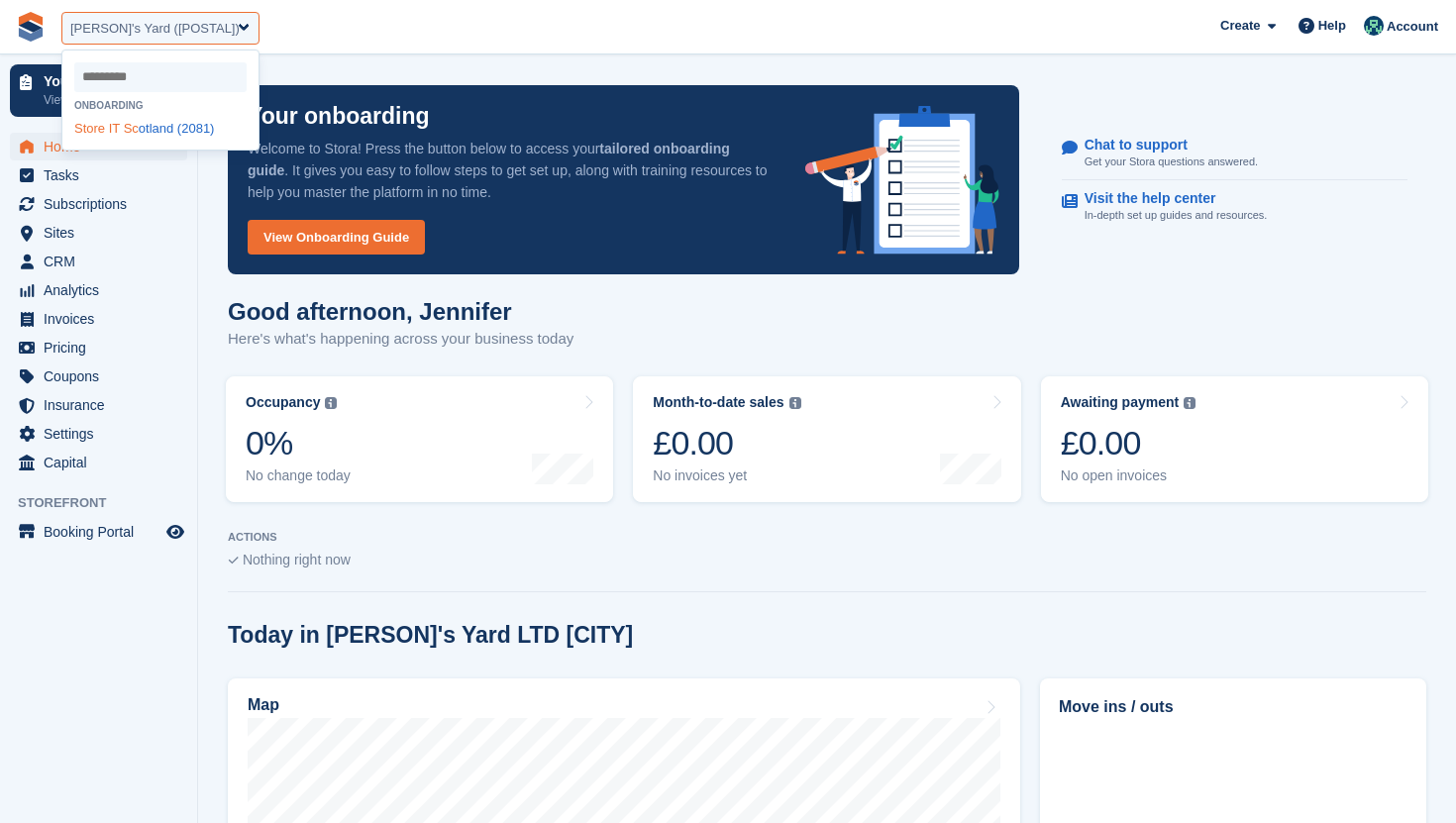select on "****" 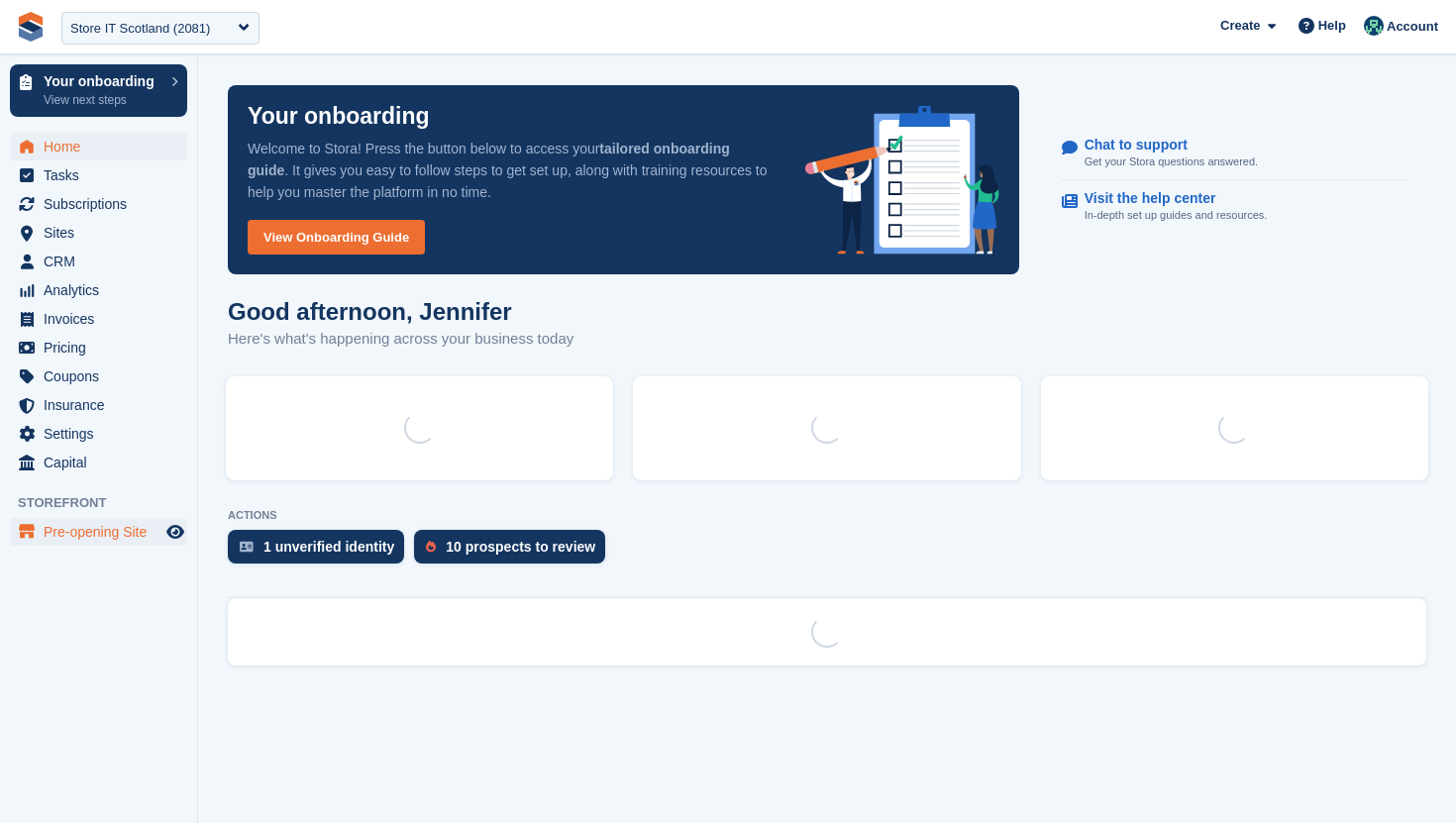 scroll, scrollTop: 0, scrollLeft: 0, axis: both 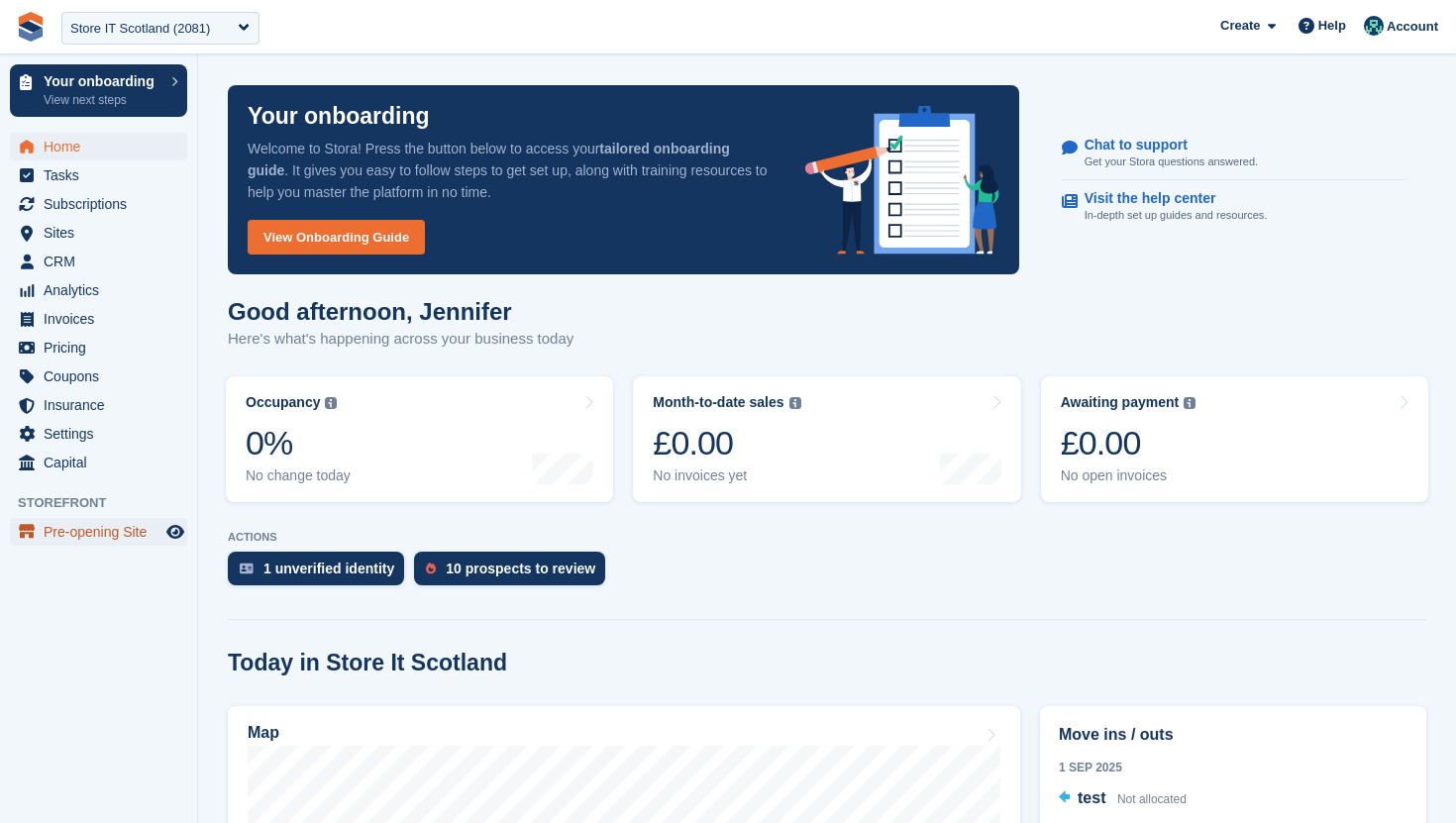 click on "Pre-opening Site" at bounding box center (103, 532) 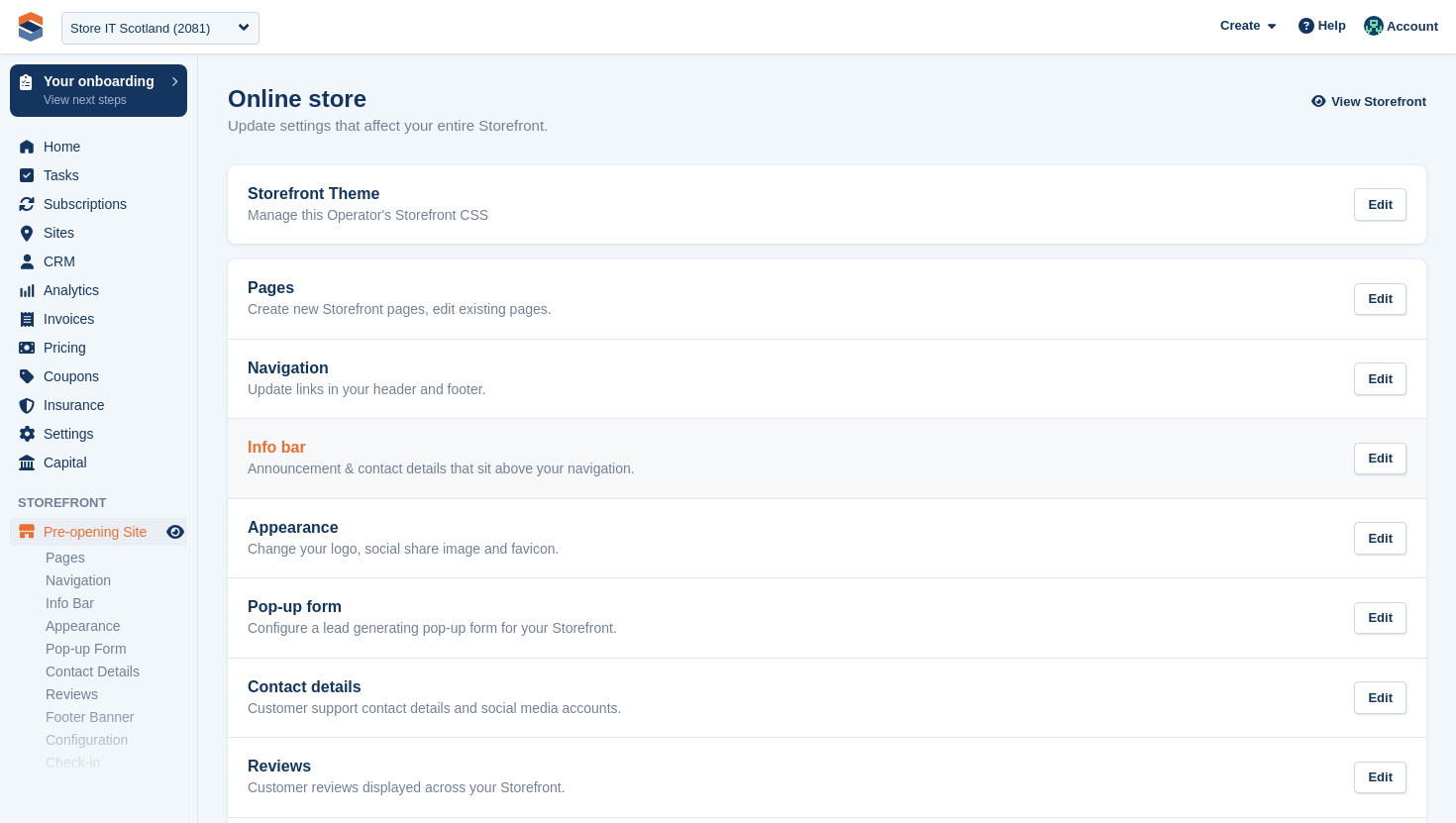 scroll, scrollTop: 0, scrollLeft: 0, axis: both 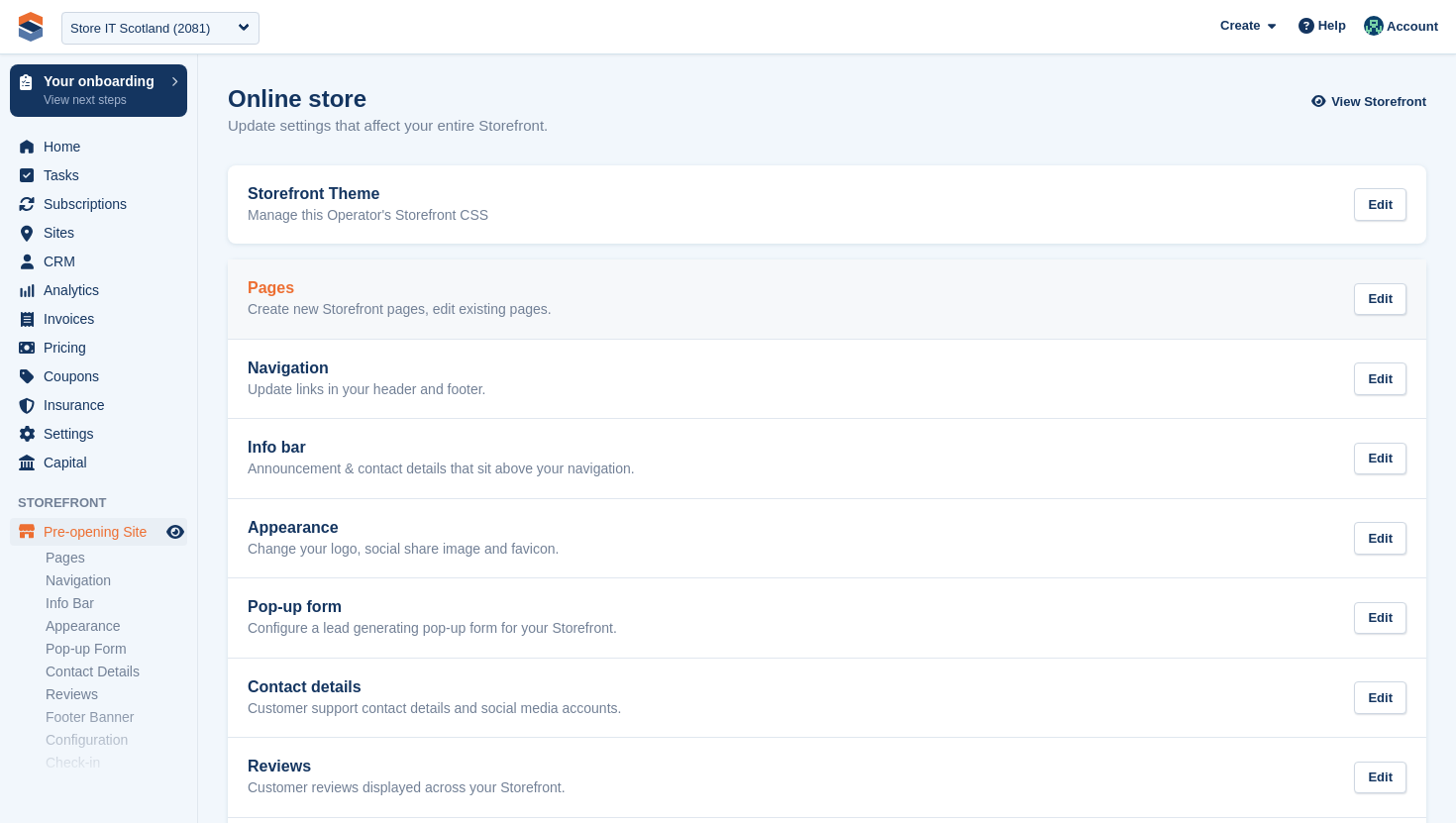 click on "Pages
Create new Storefront pages, edit existing pages.
Edit" at bounding box center [827, 299] 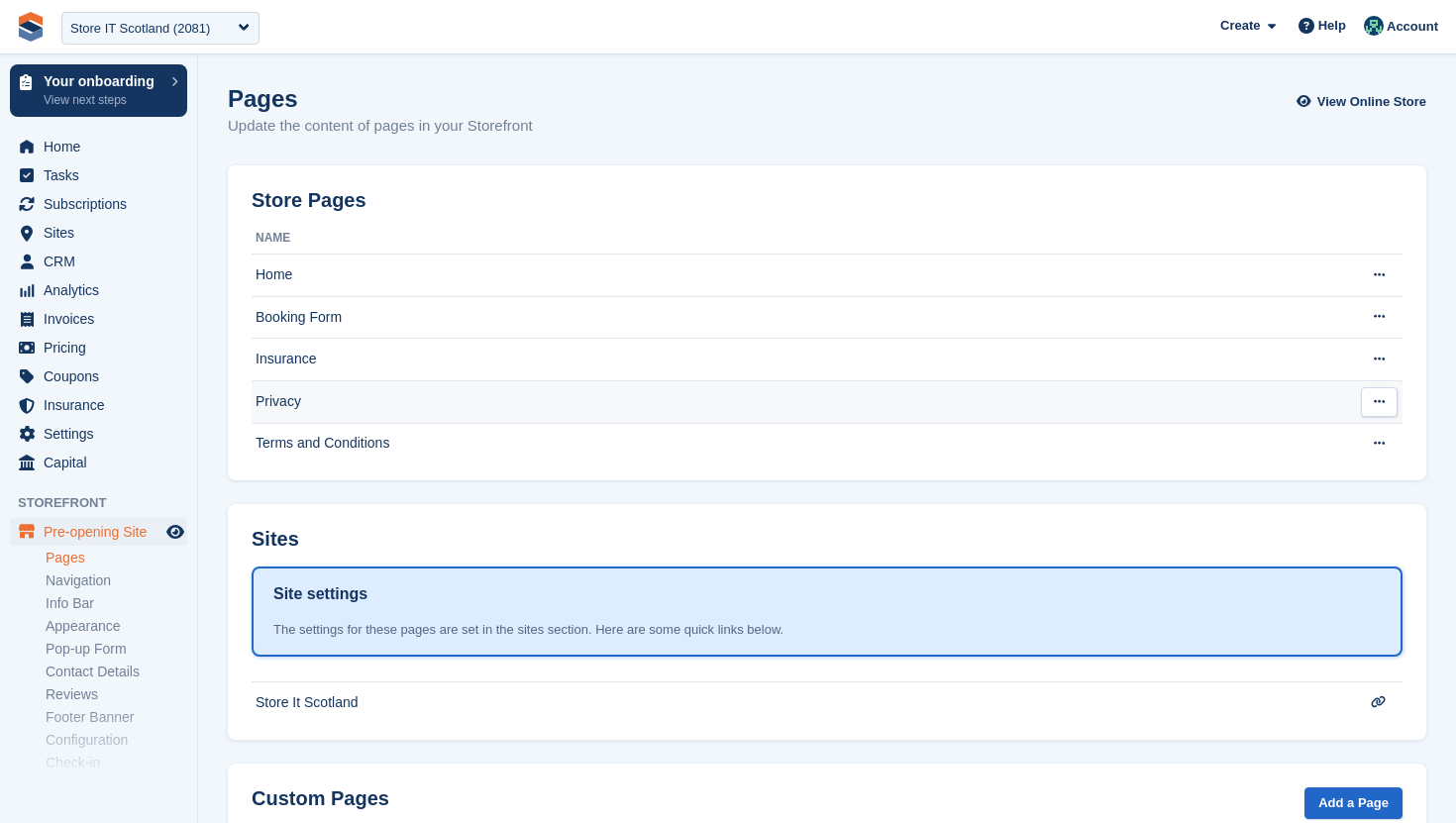 click on "Privacy" at bounding box center (798, 401) 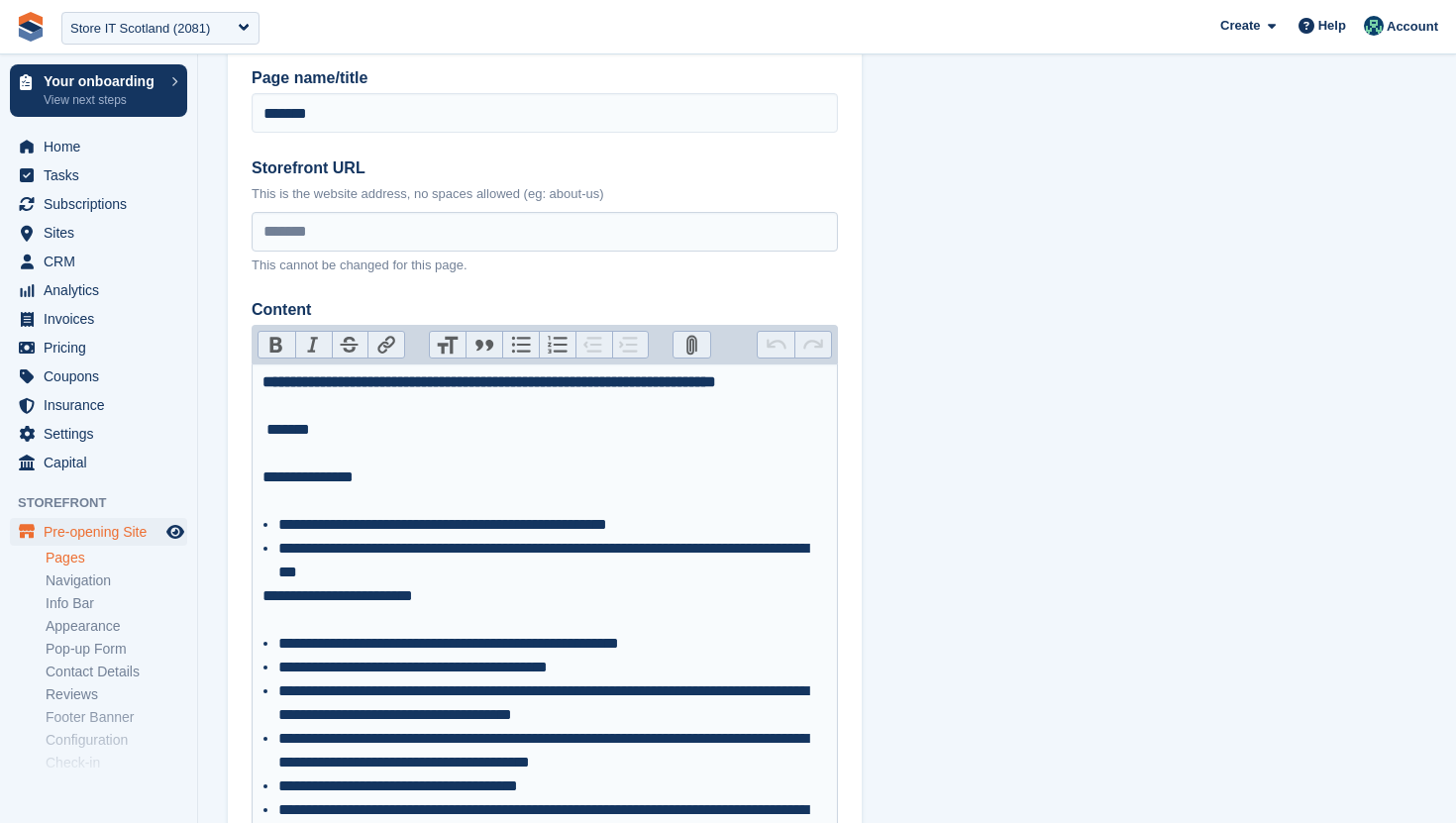 scroll, scrollTop: 0, scrollLeft: 0, axis: both 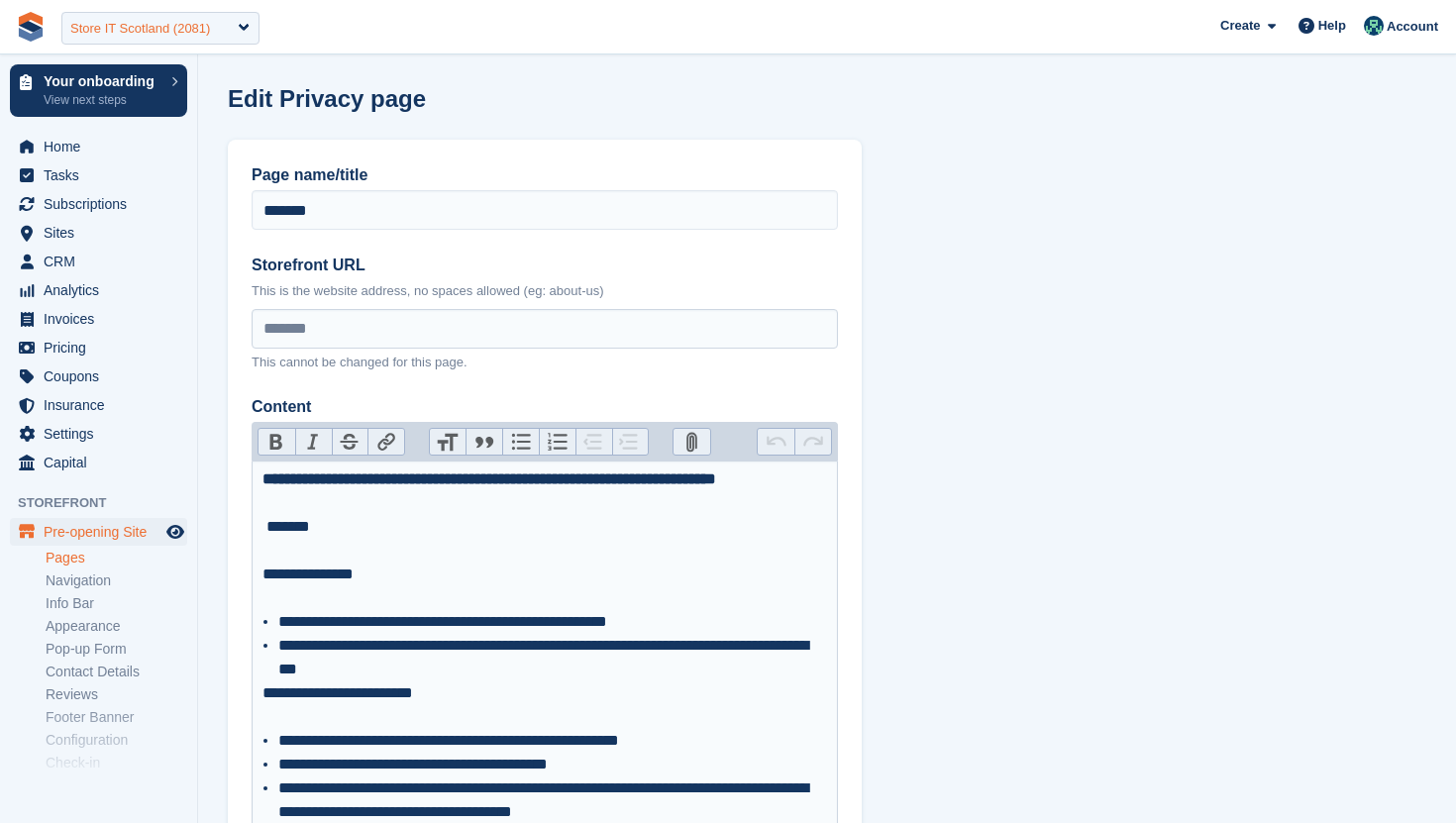 click on "Store IT Scotland (2081)" at bounding box center [140, 29] 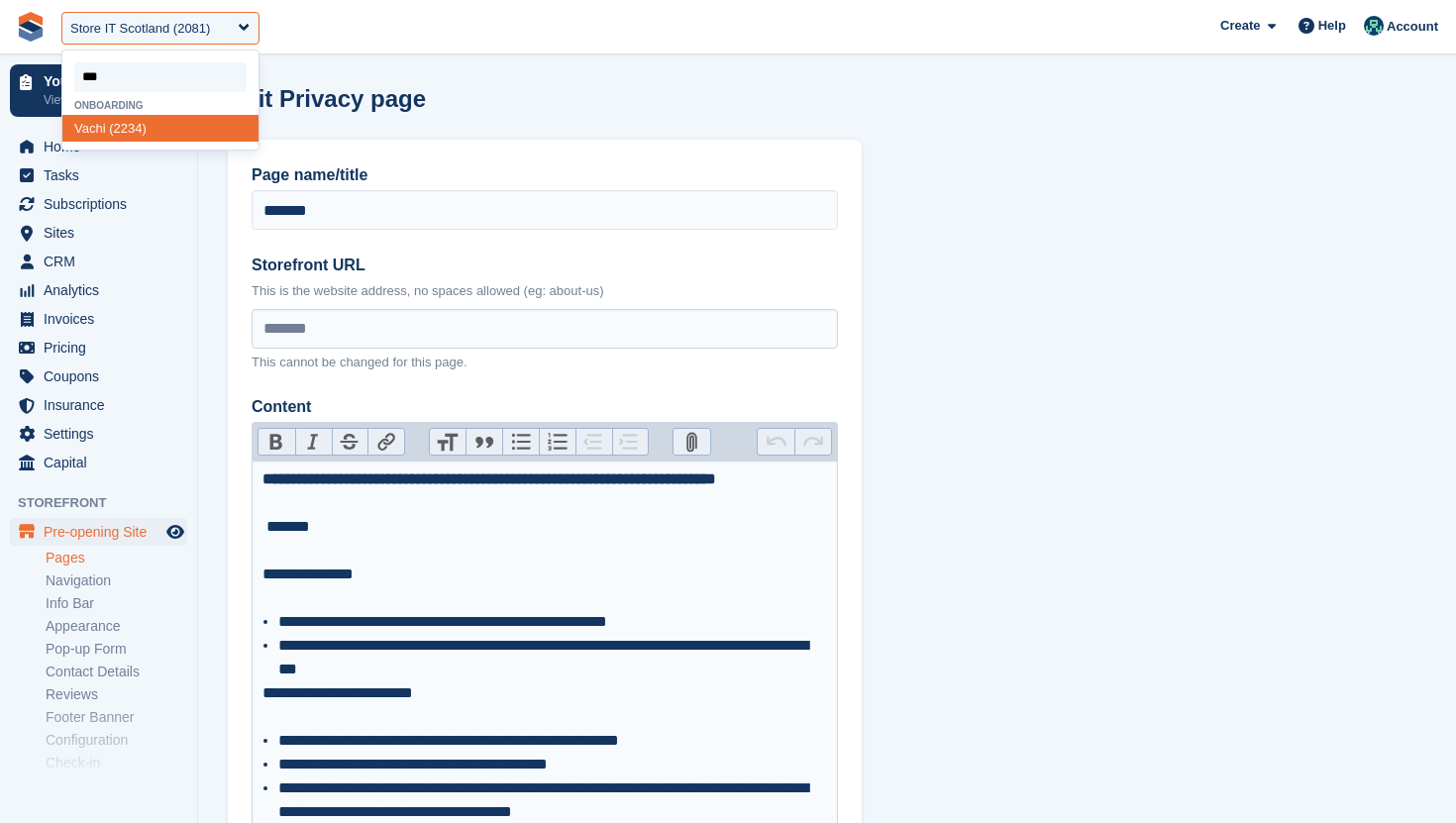 type on "****" 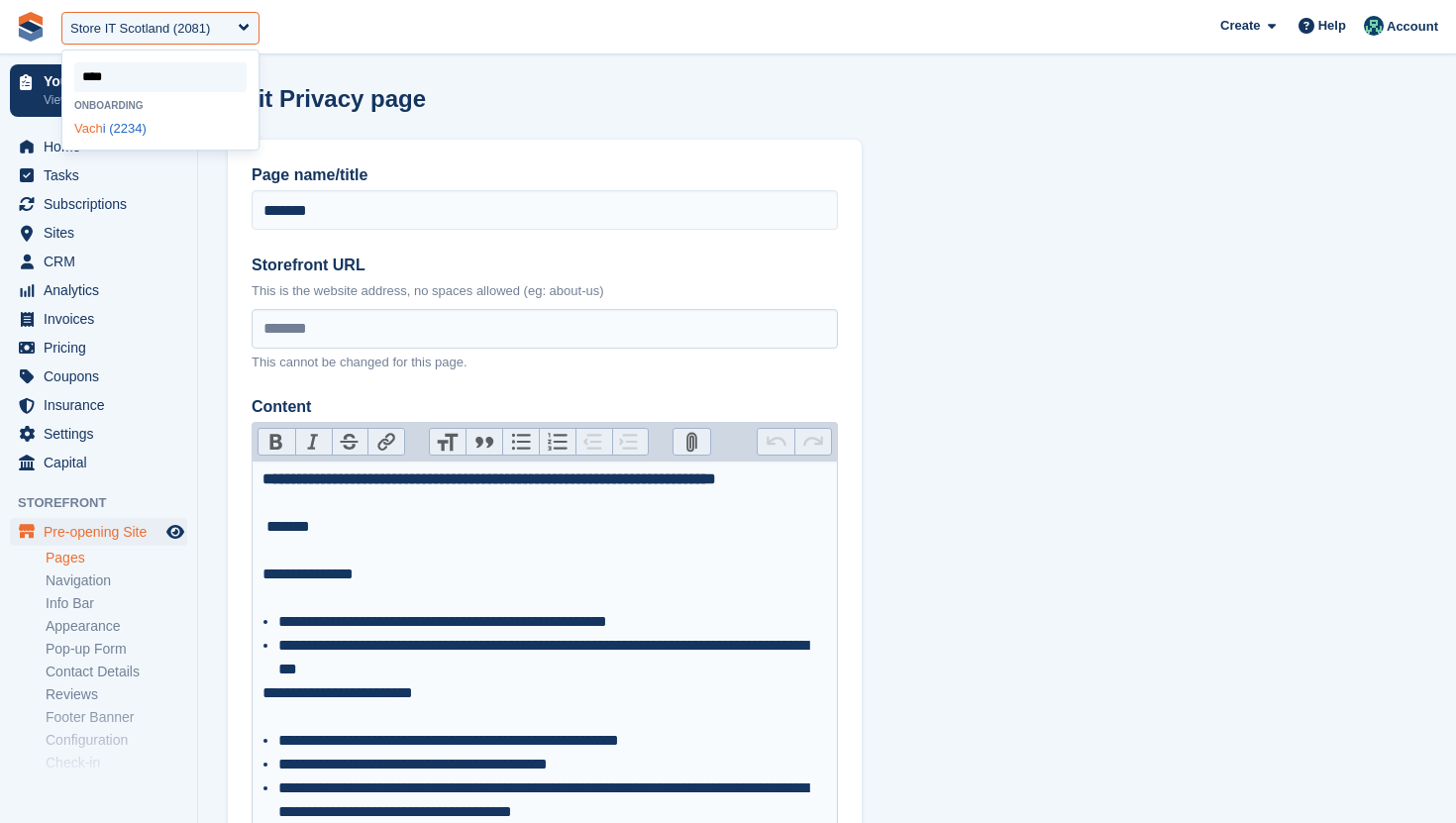 click on "Vach i  (2234)" at bounding box center (160, 128) 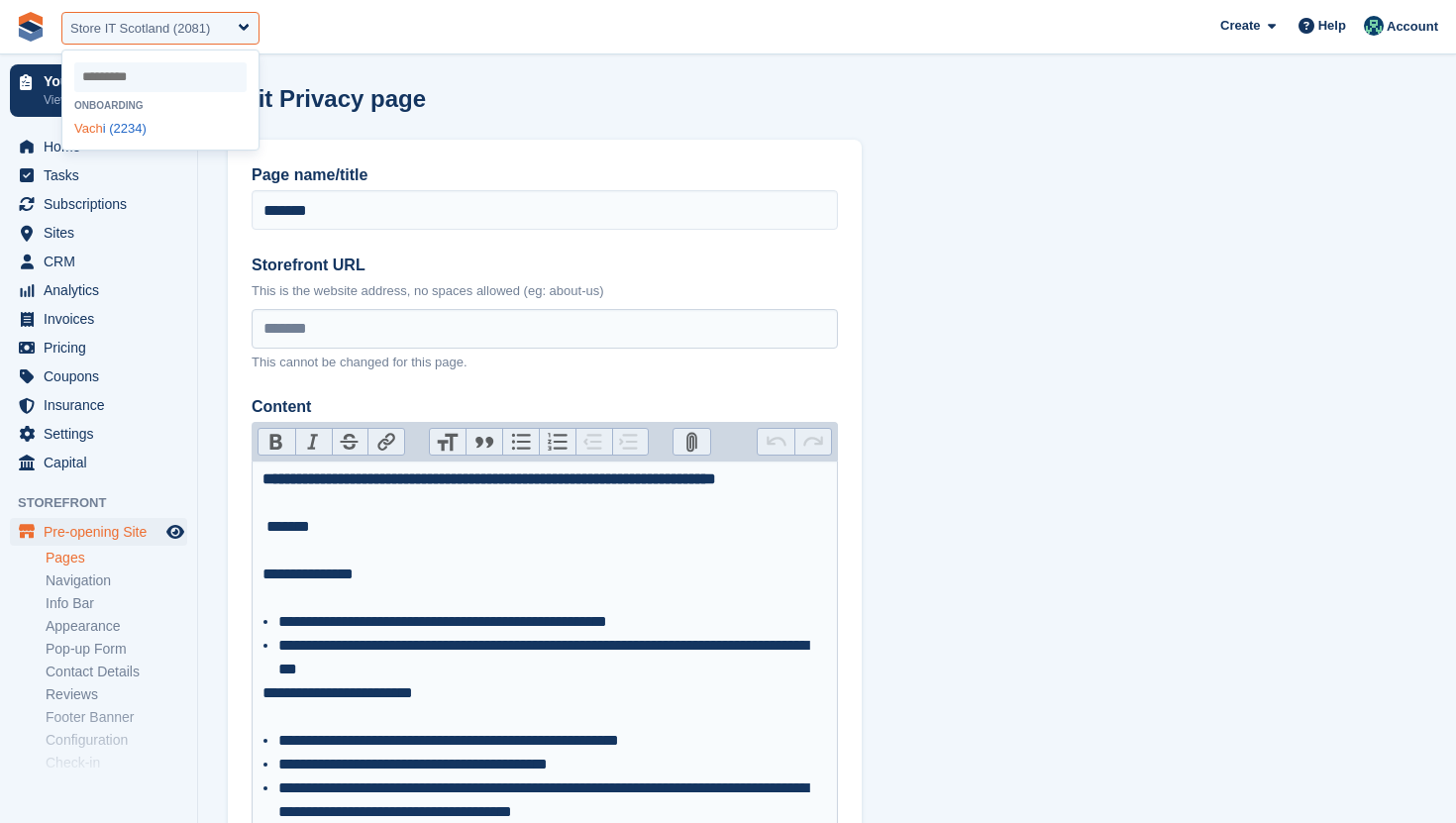 select on "****" 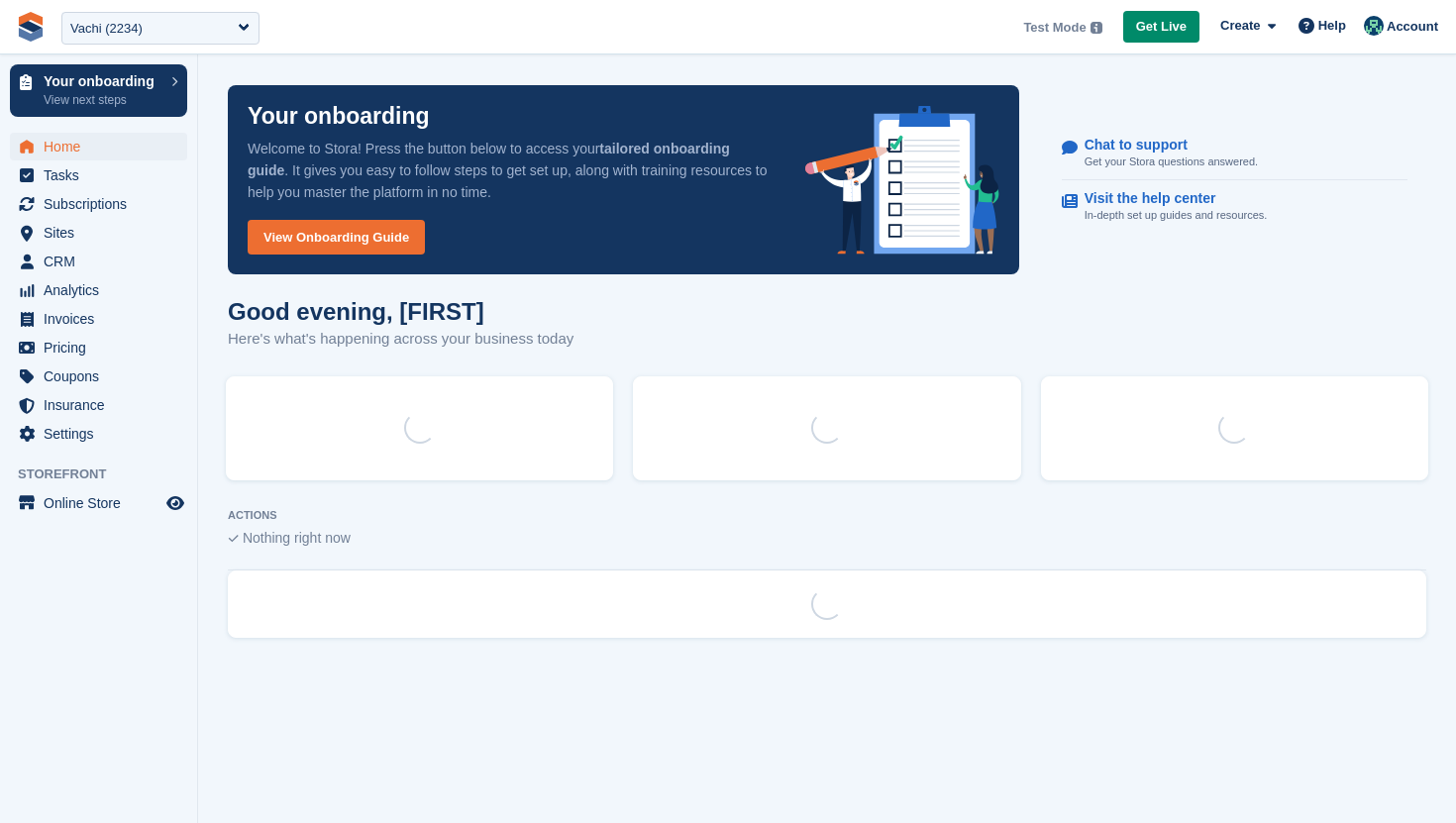 scroll, scrollTop: 0, scrollLeft: 0, axis: both 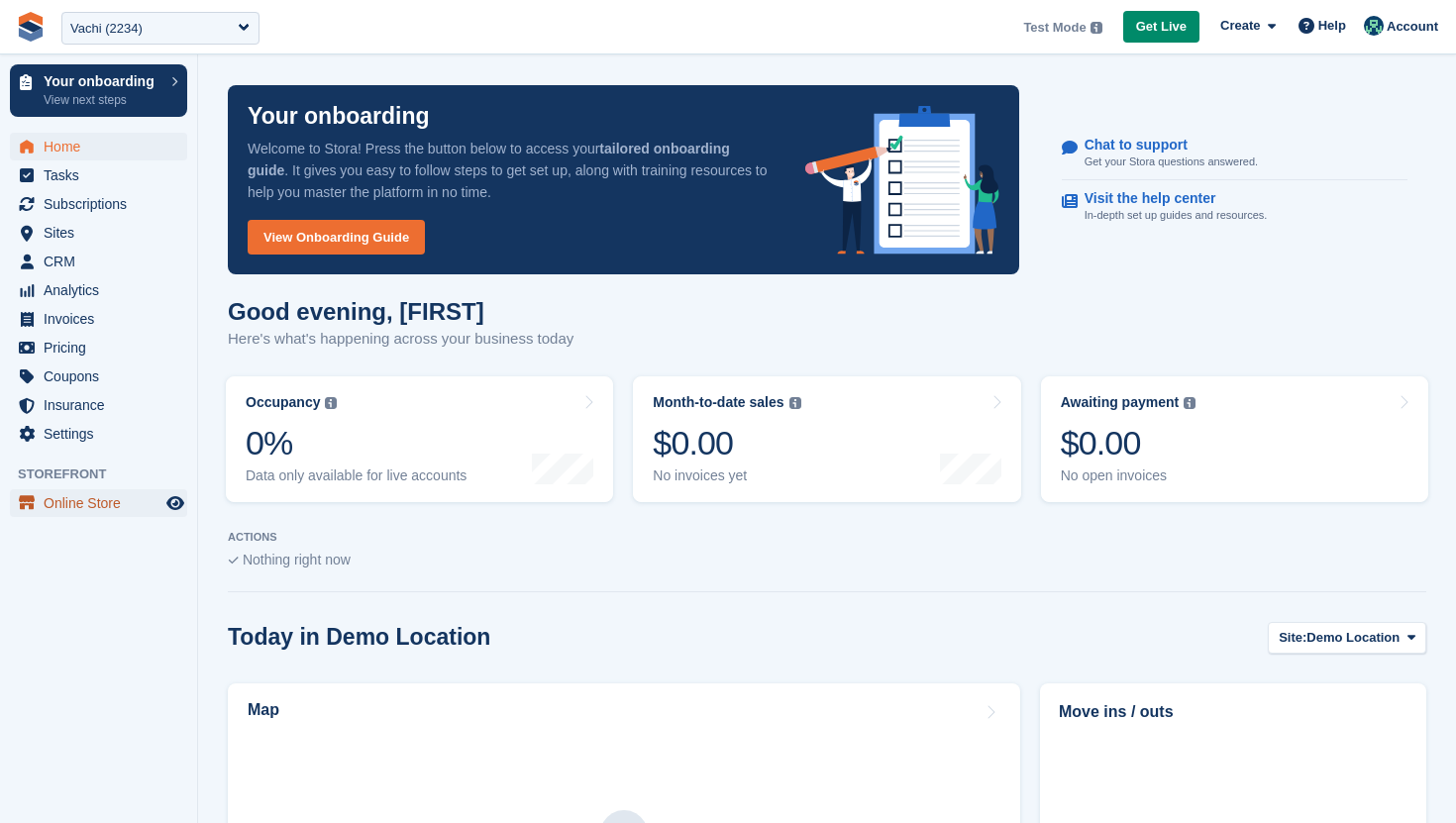 click on "Online Store" at bounding box center (103, 503) 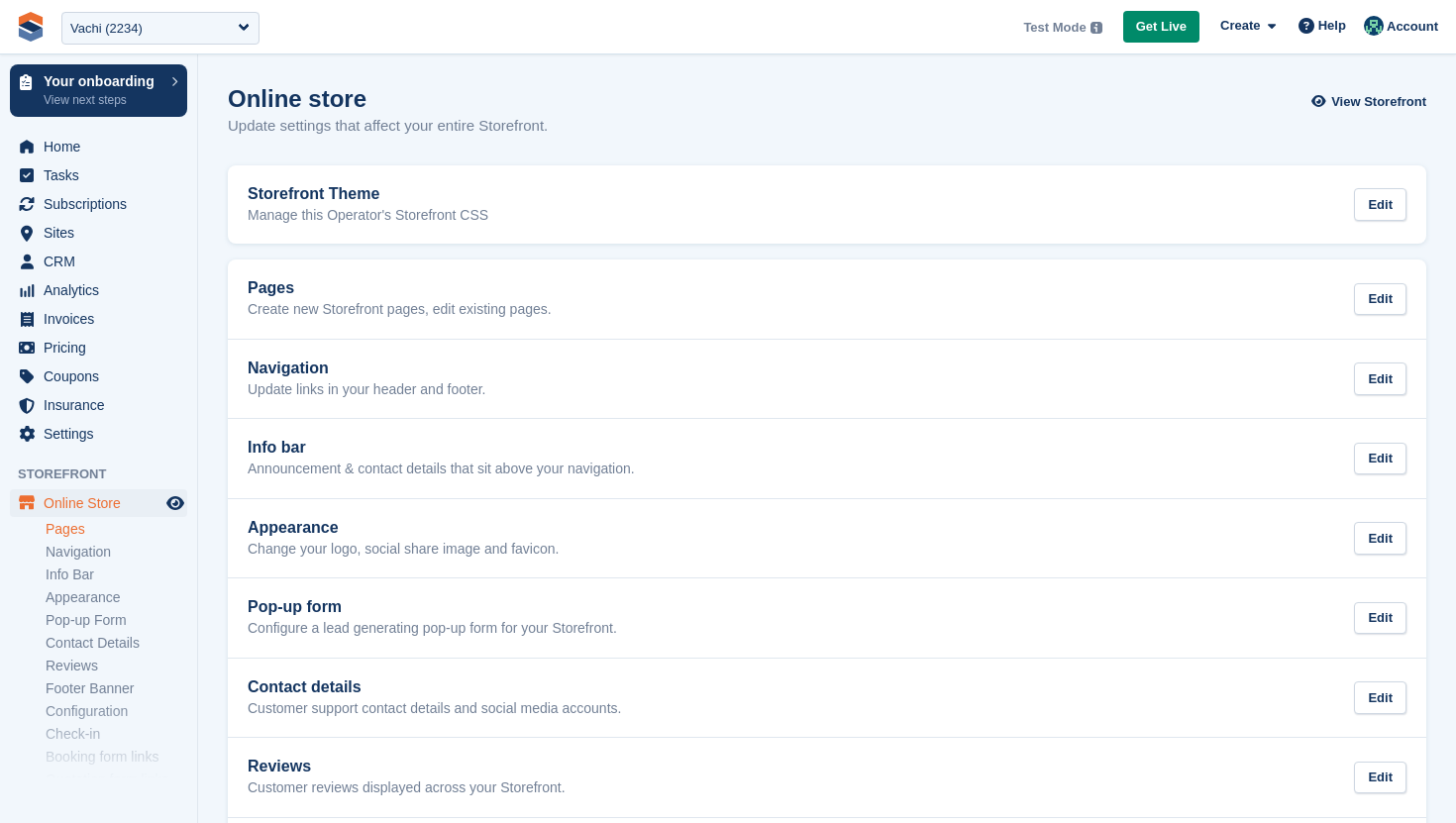 scroll, scrollTop: 0, scrollLeft: 0, axis: both 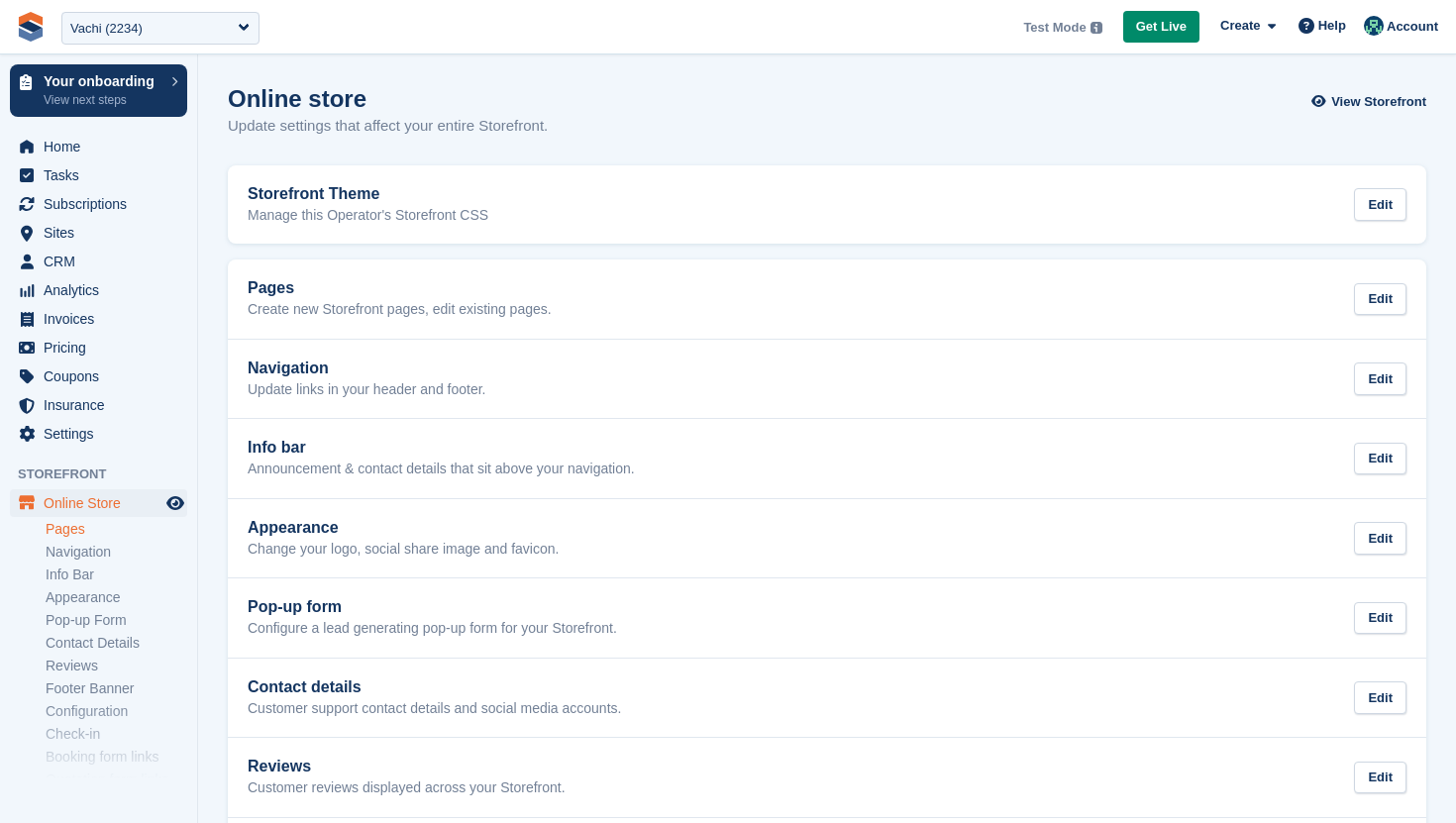 click on "Pages" at bounding box center [116, 529] 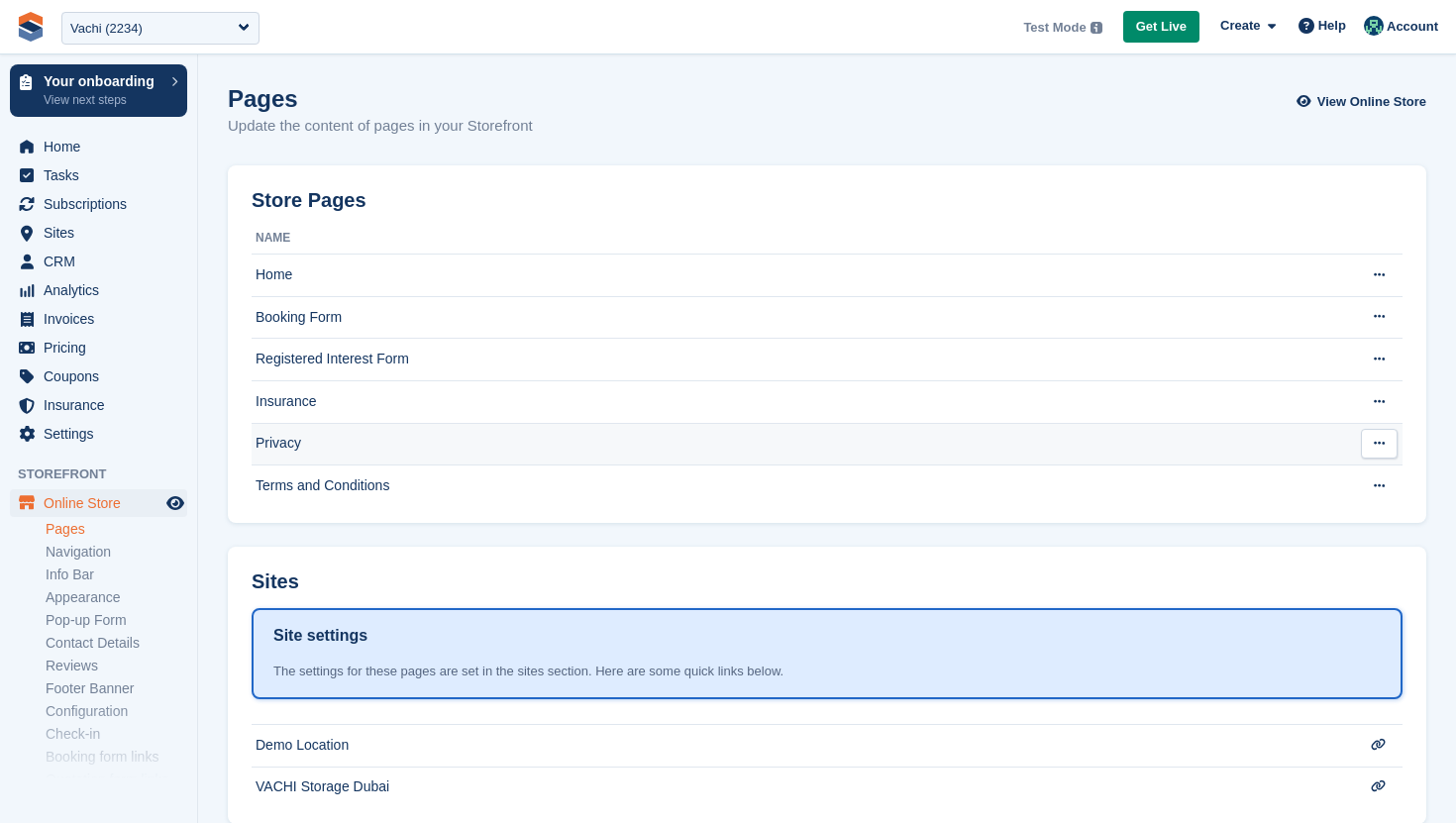 click on "Privacy" at bounding box center (798, 444) 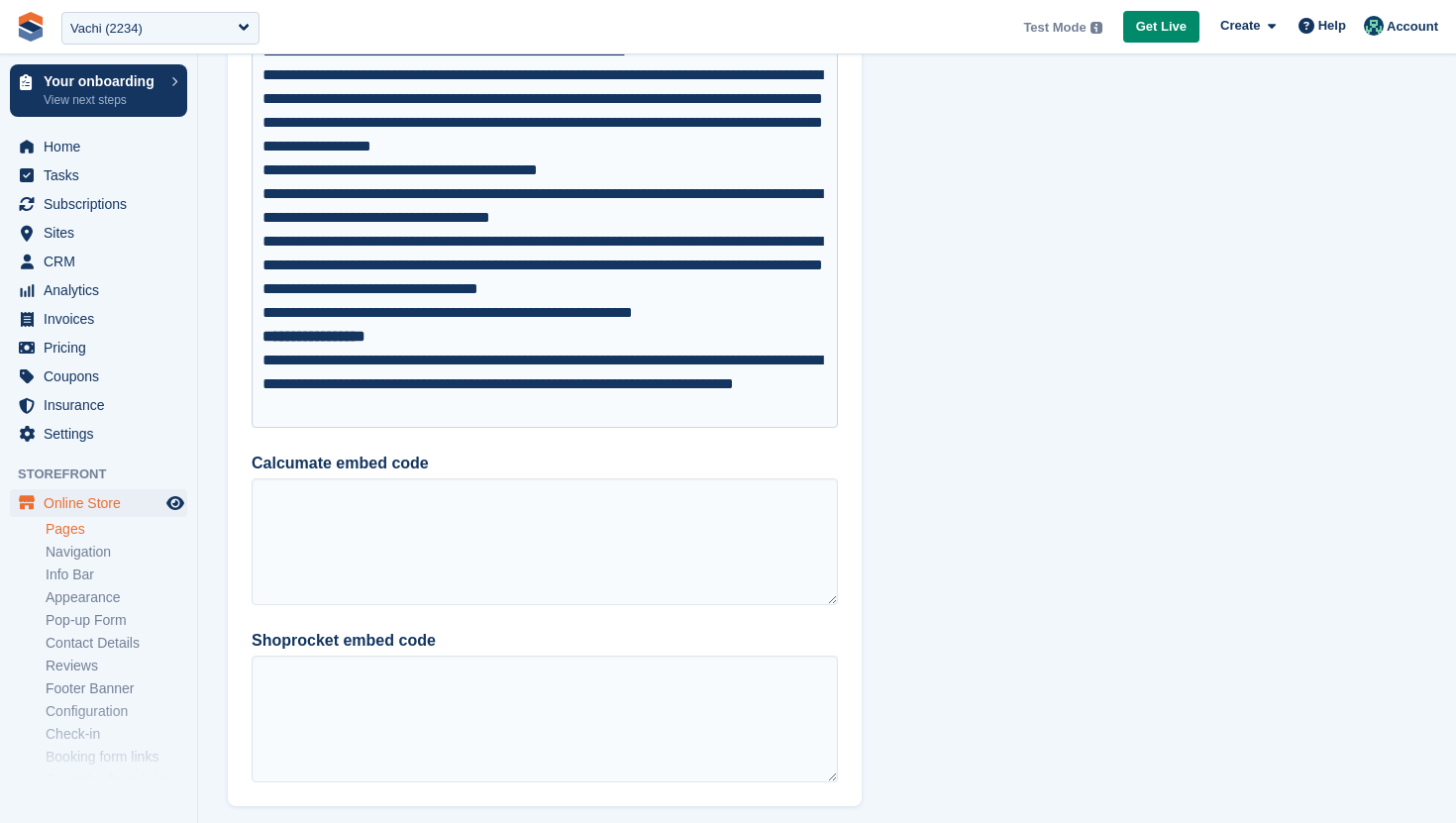 scroll, scrollTop: 1715, scrollLeft: 0, axis: vertical 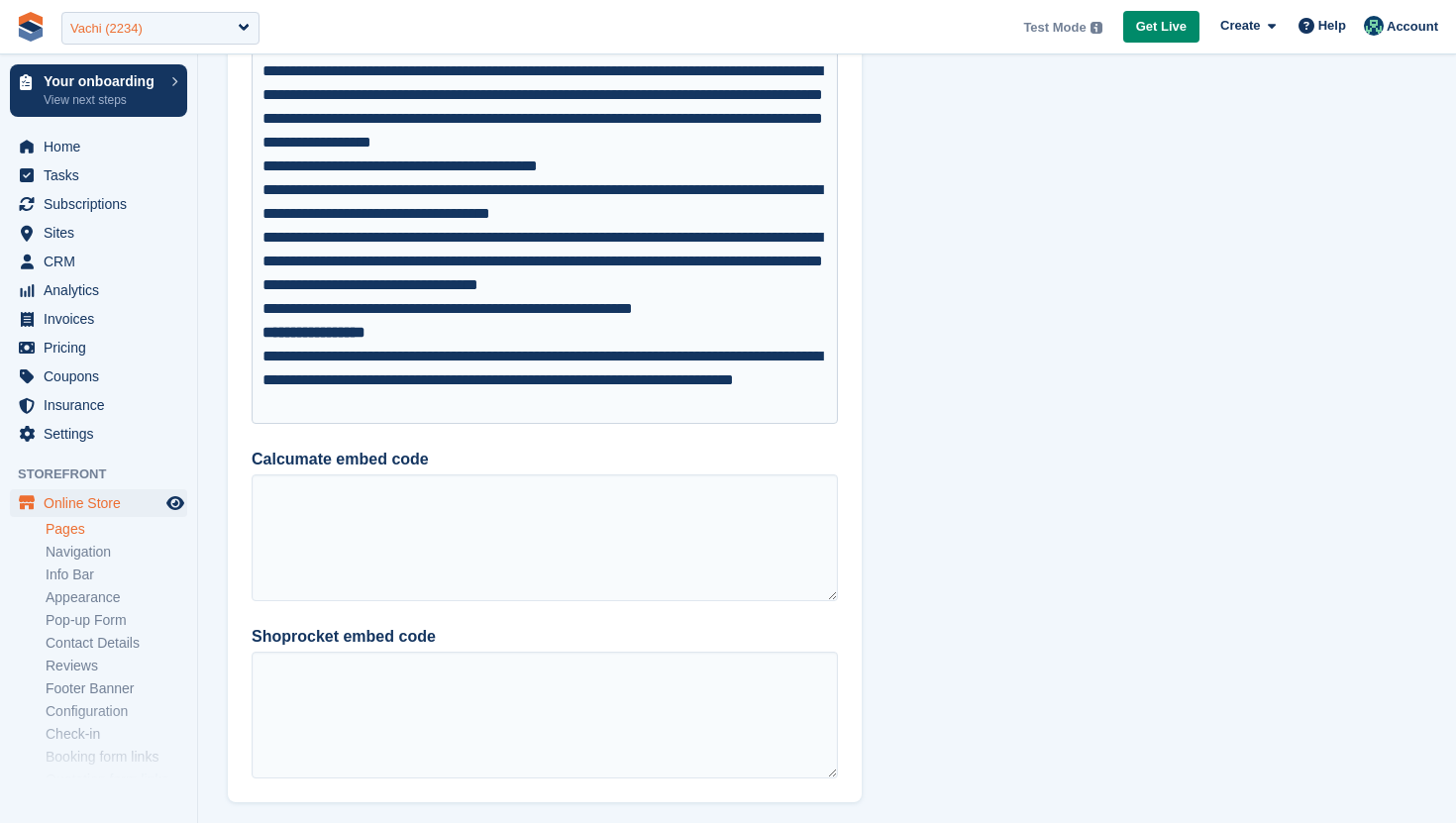 click on "Vachi  (2234)" at bounding box center (160, 28) 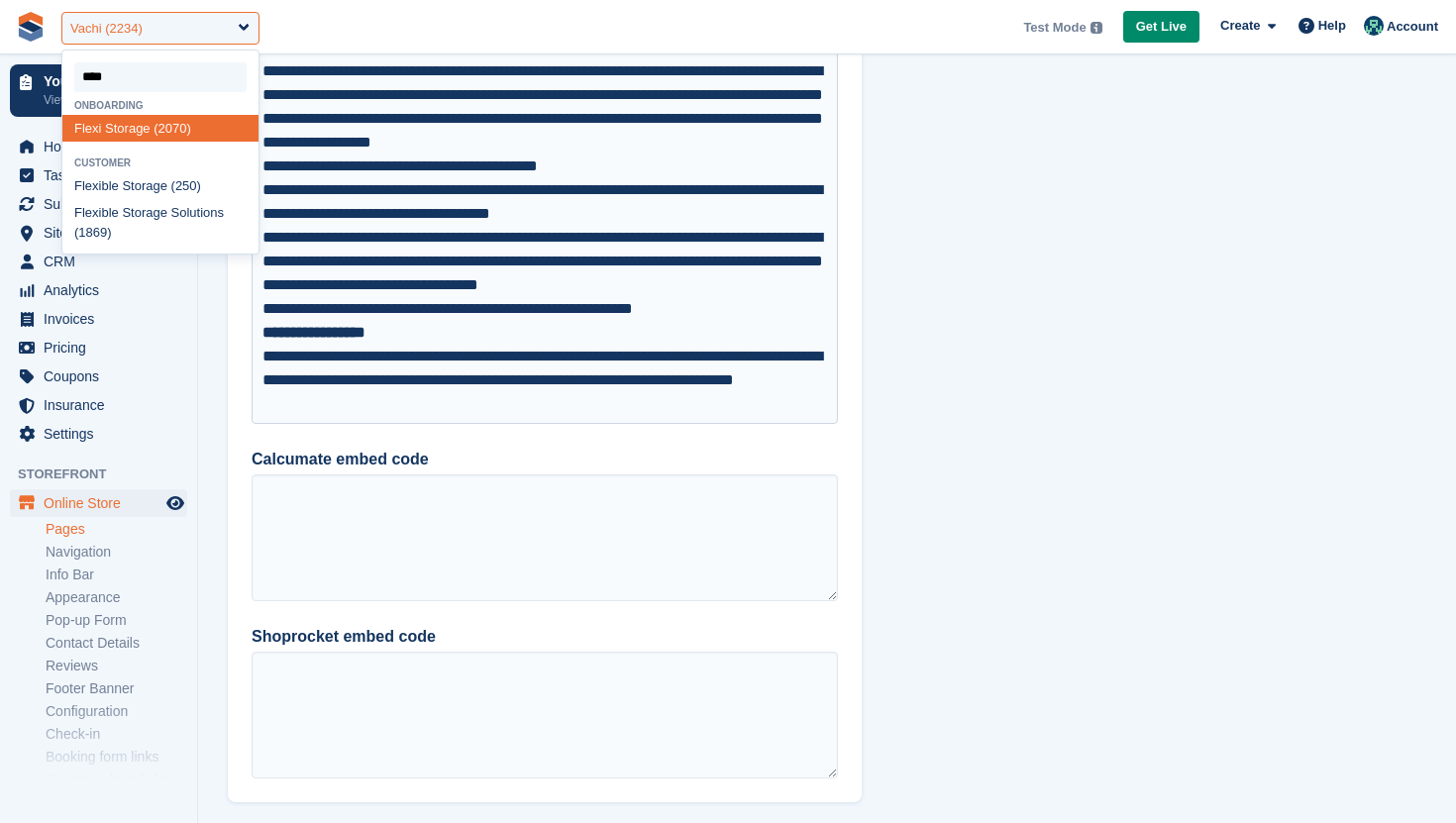 type on "*****" 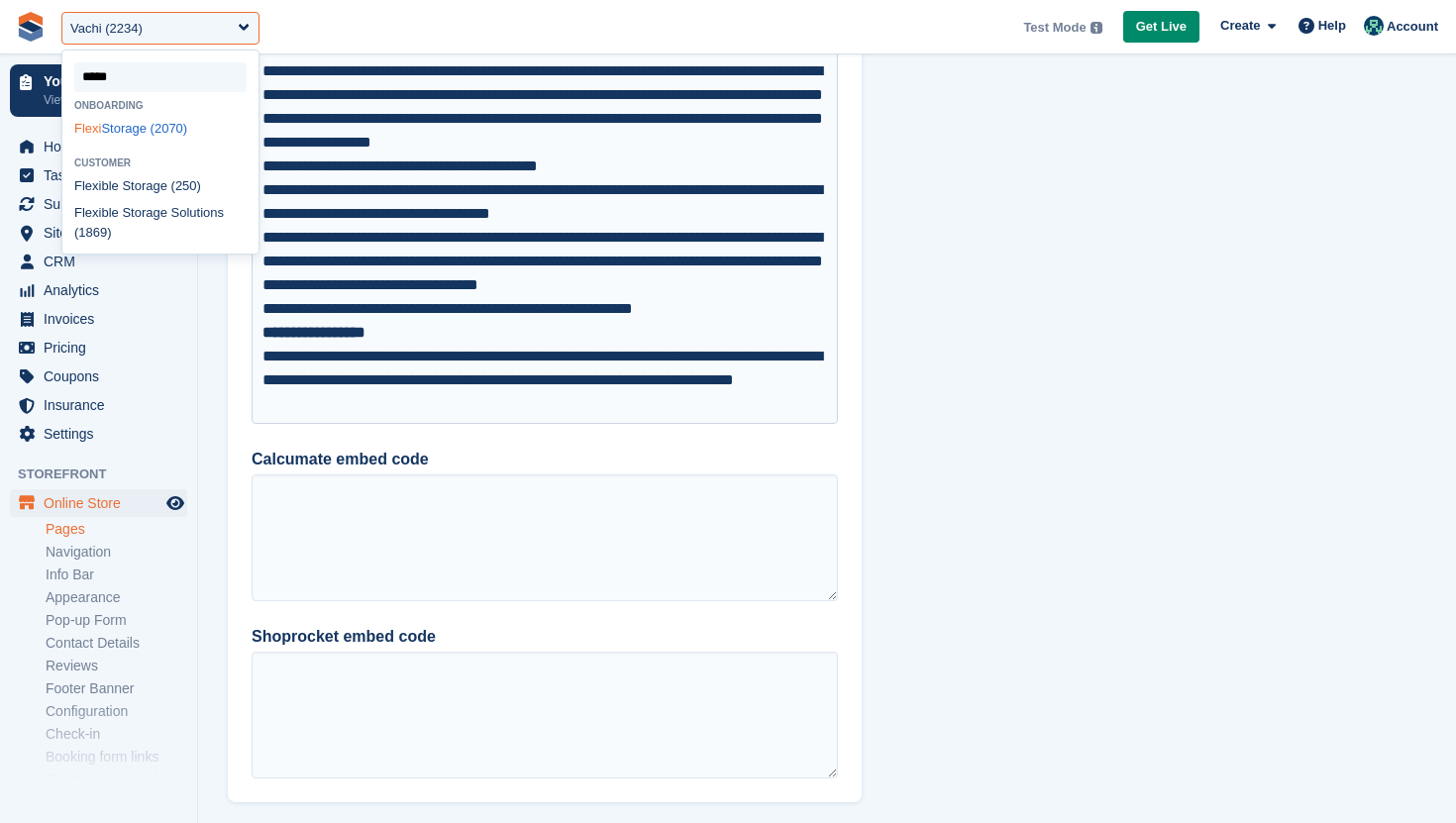 click on "Flexi  Storage (2070)" at bounding box center [160, 128] 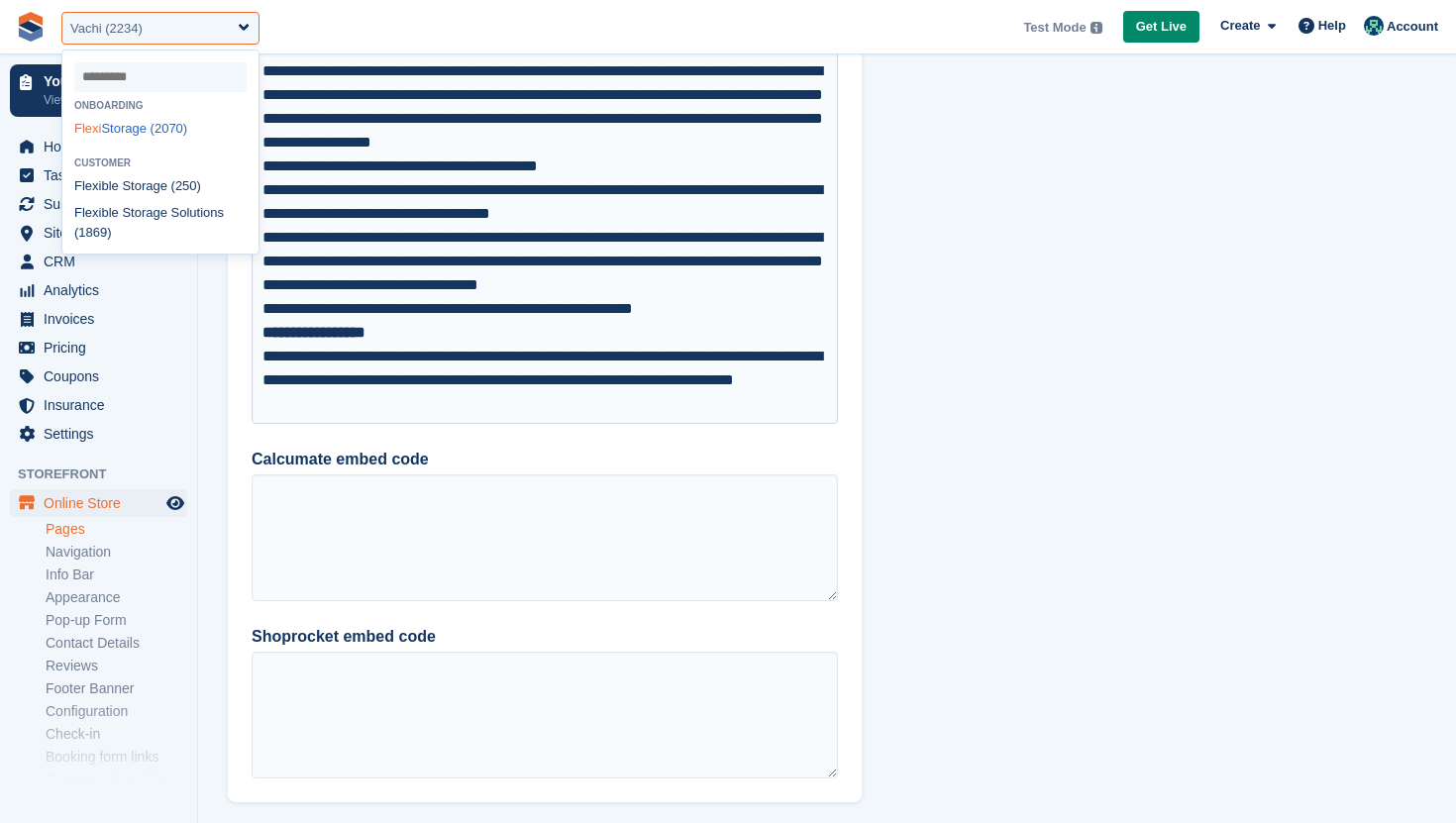 select on "****" 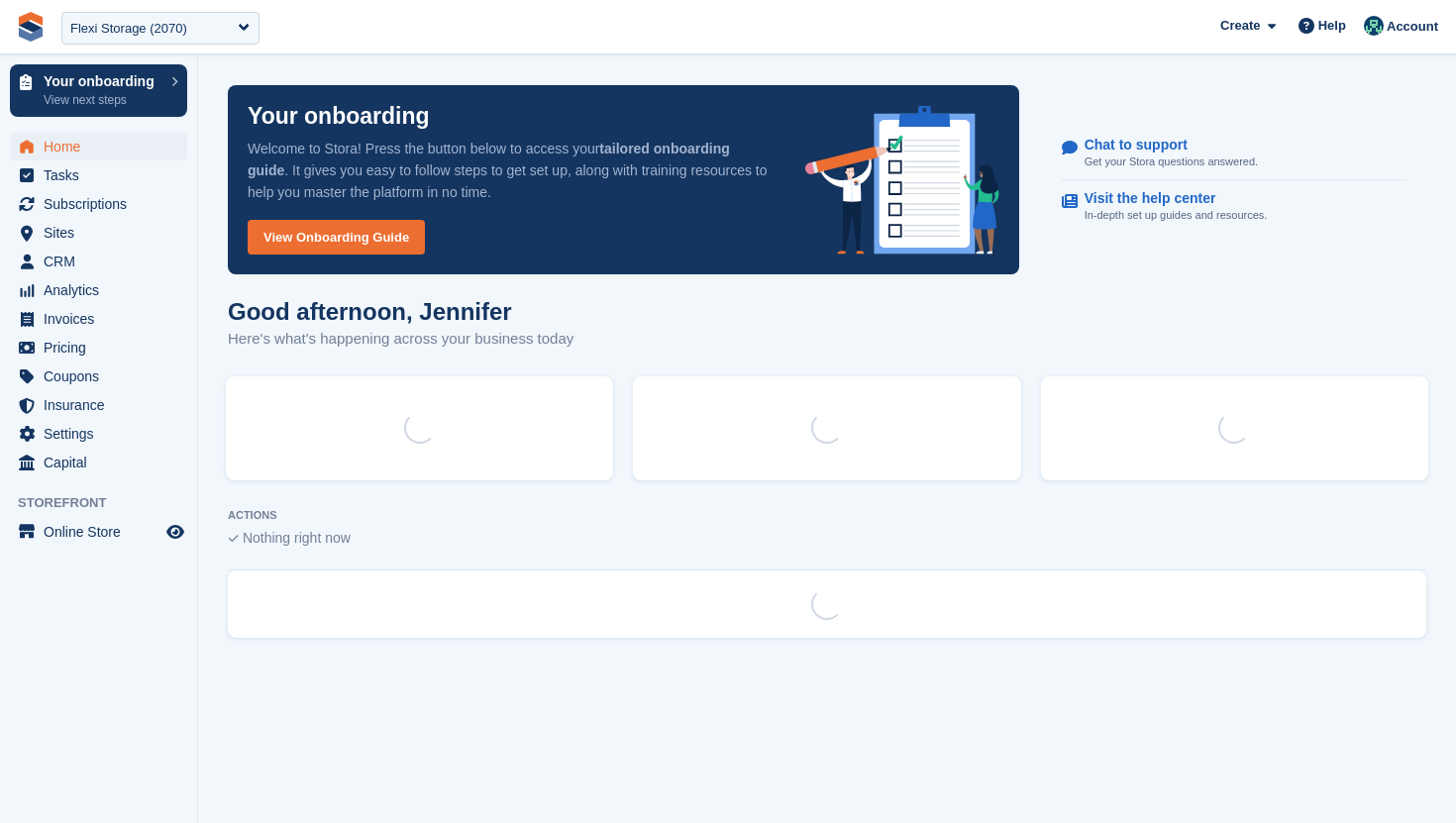 scroll, scrollTop: 0, scrollLeft: 0, axis: both 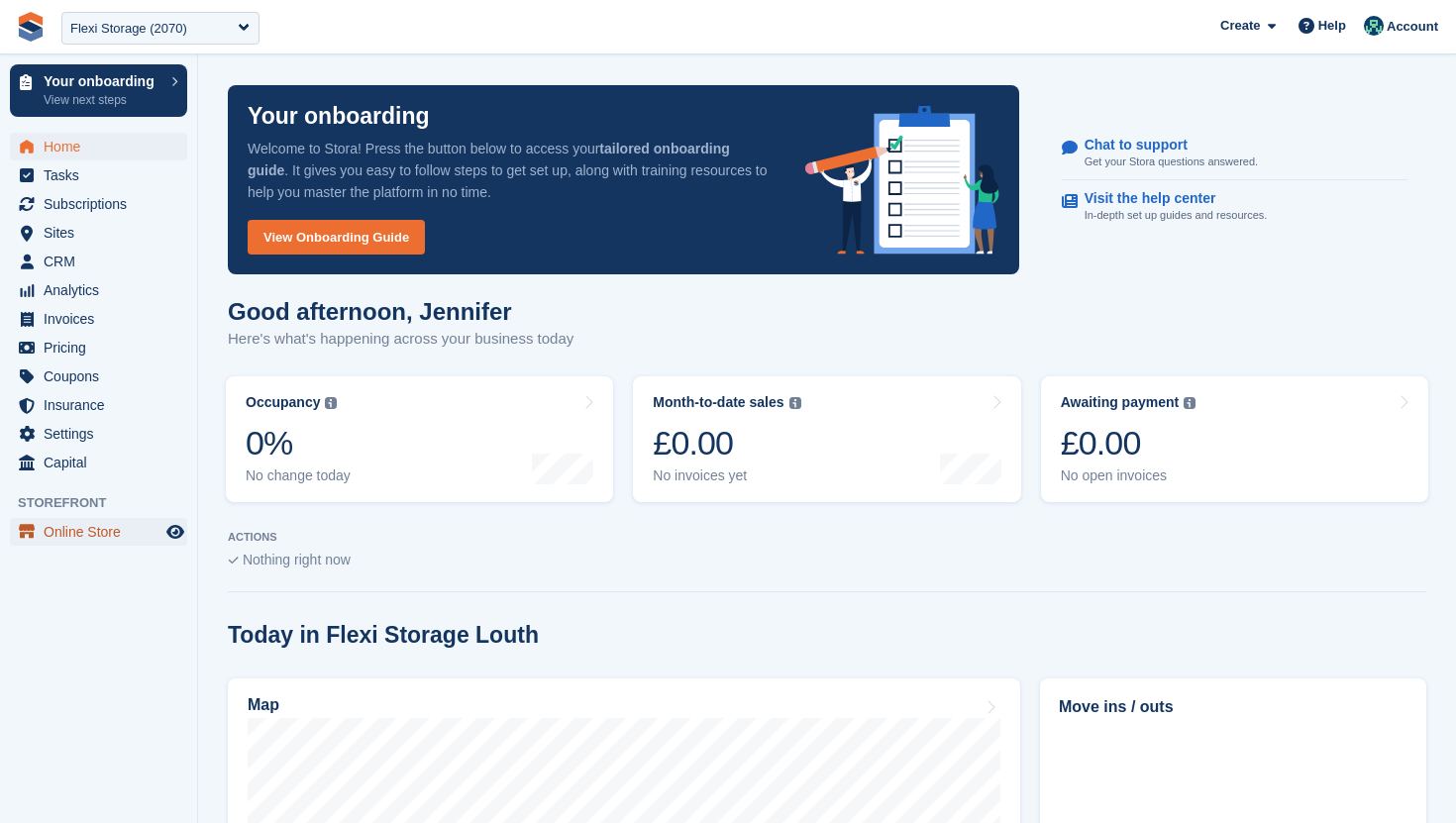 click on "Online Store" at bounding box center [103, 532] 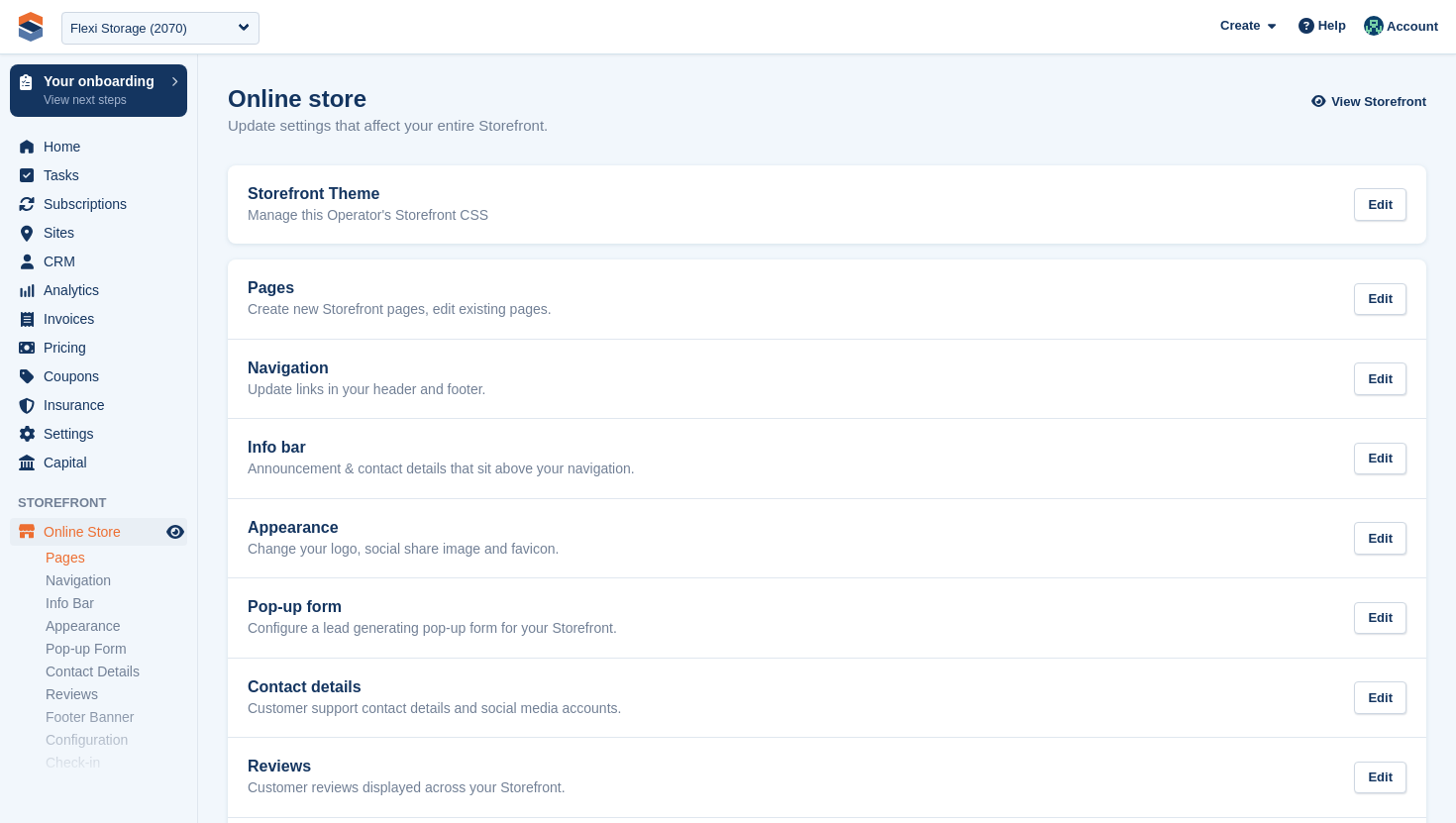 scroll, scrollTop: 0, scrollLeft: 0, axis: both 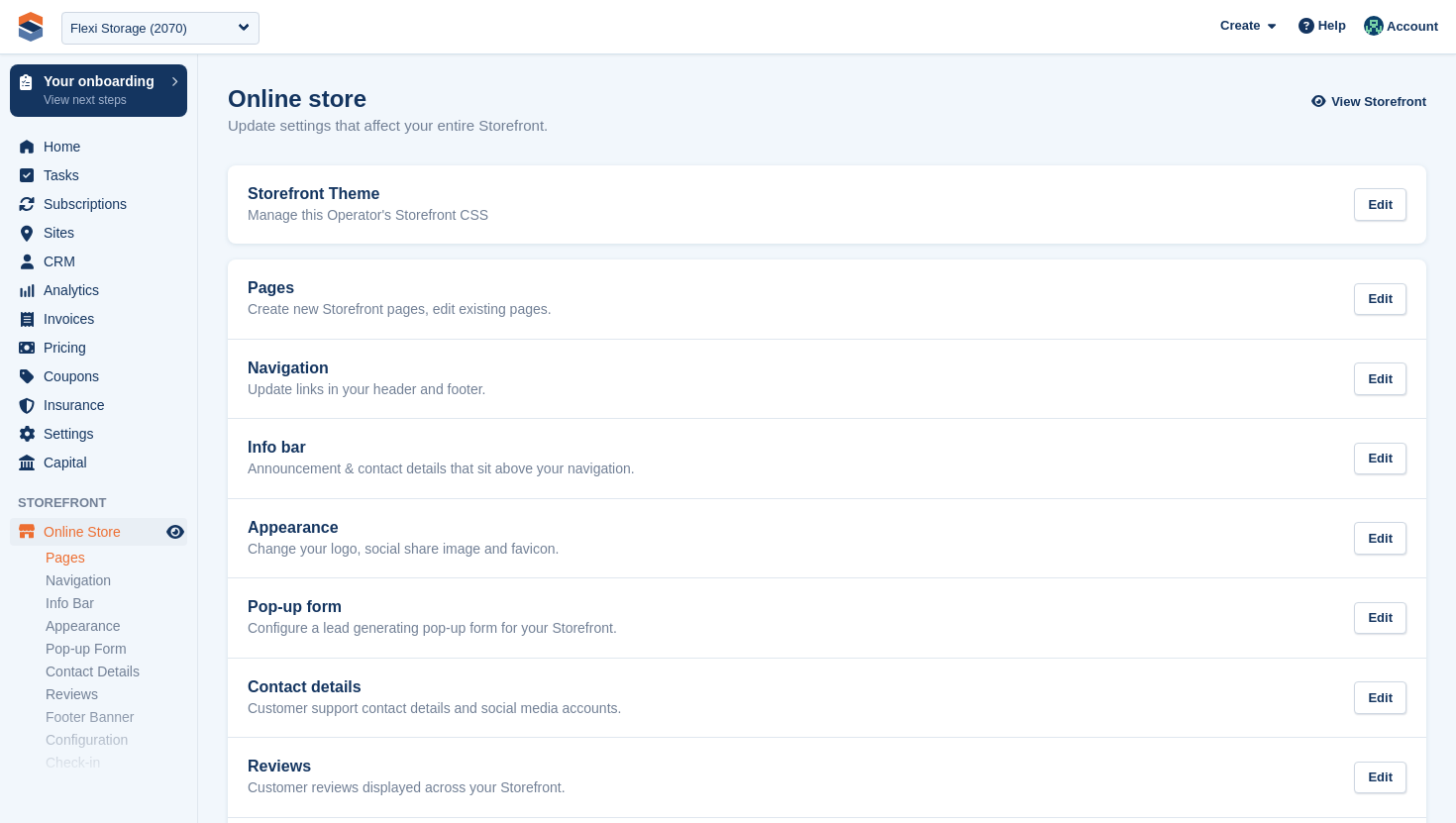 click on "Pages" at bounding box center [116, 558] 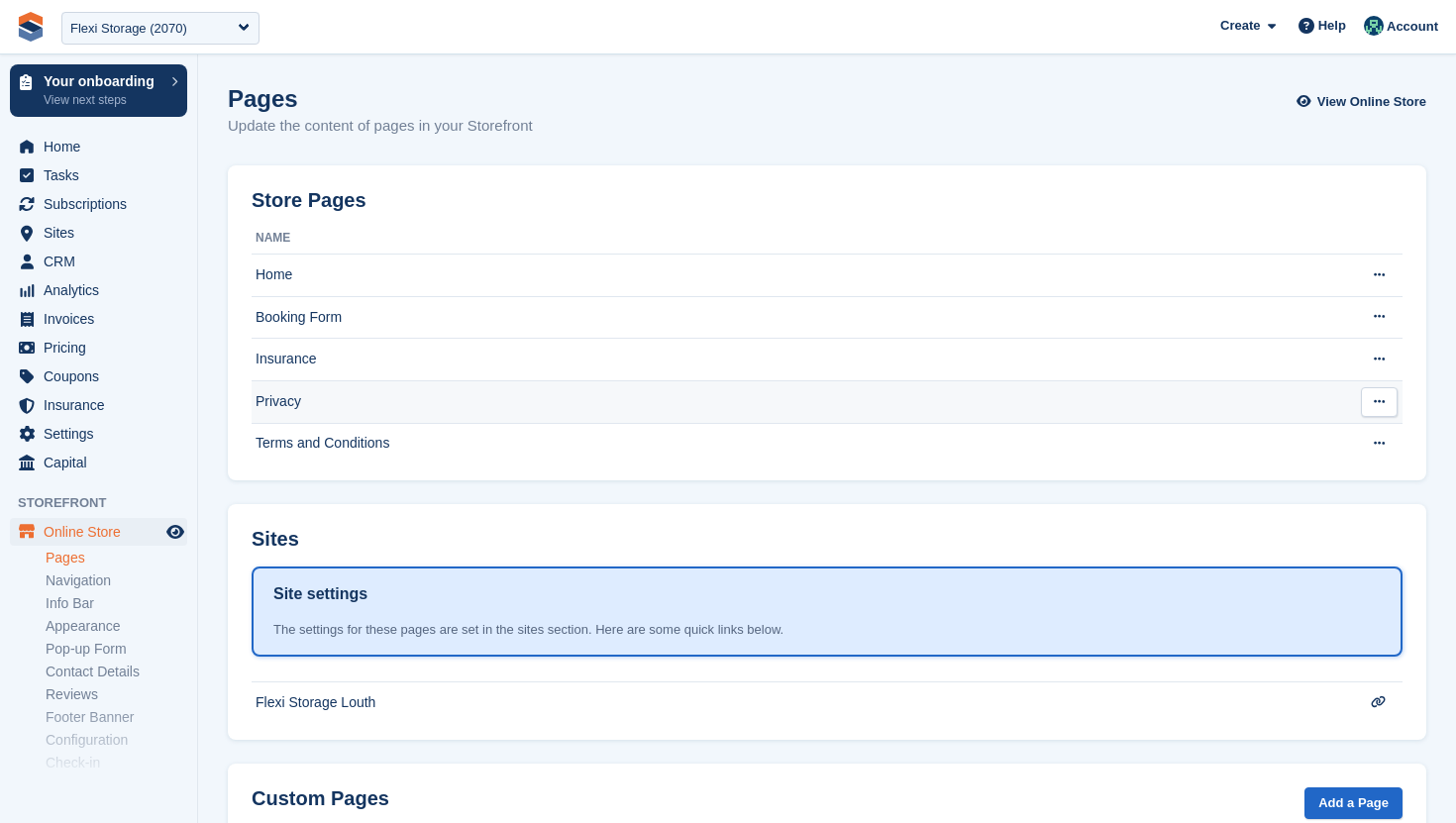 click on "Privacy" at bounding box center [798, 401] 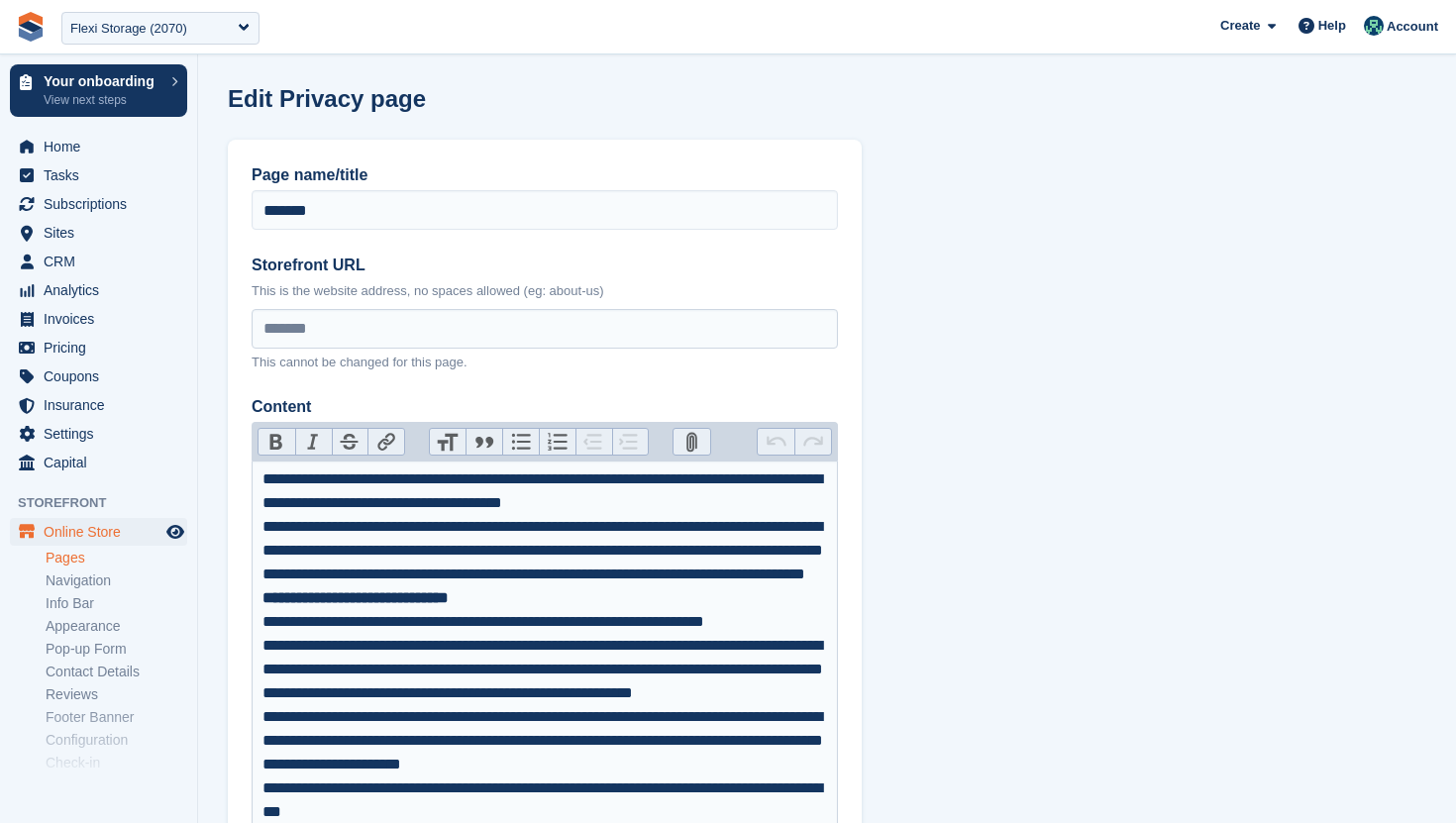 scroll, scrollTop: 0, scrollLeft: 0, axis: both 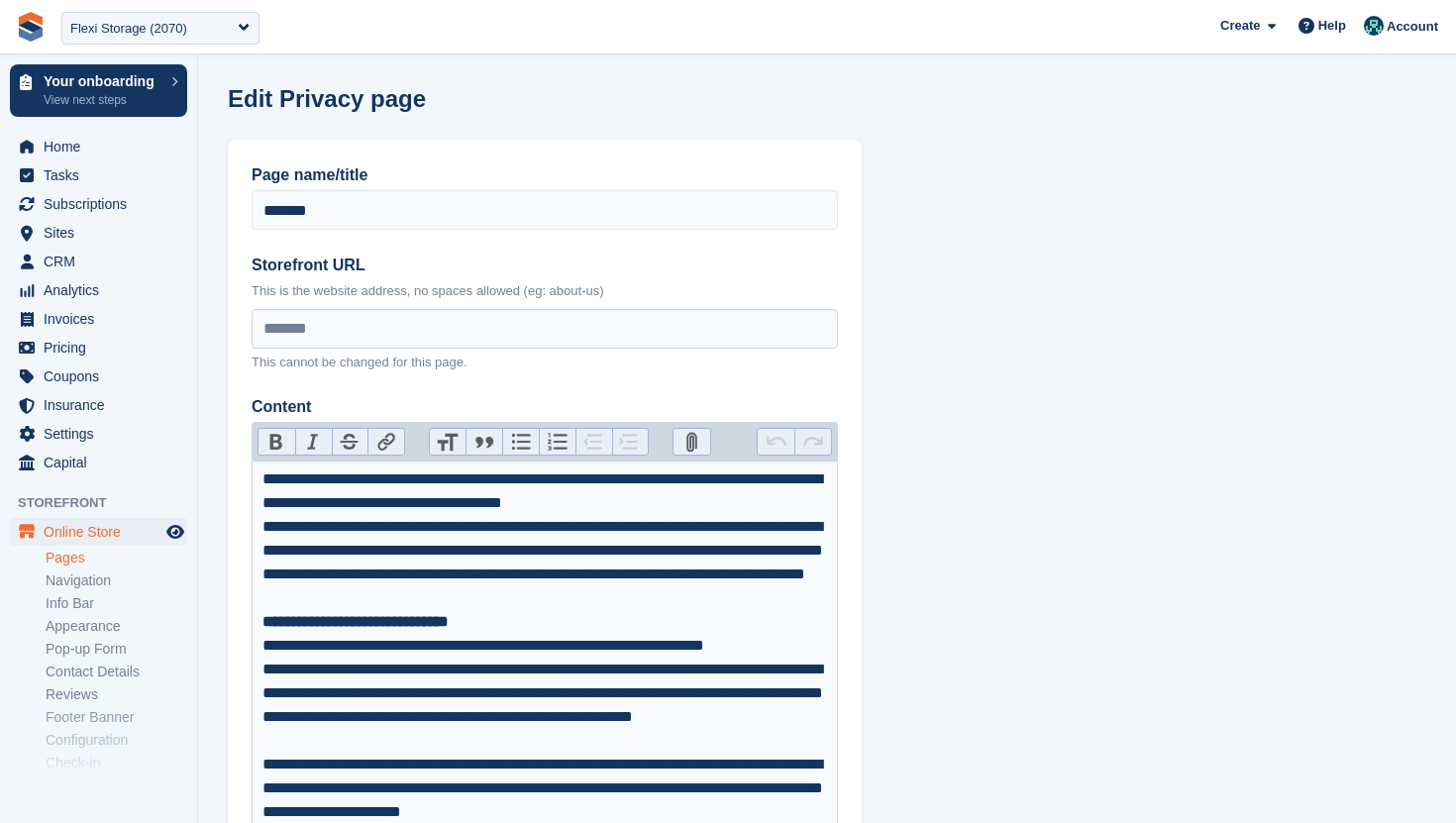 click on "**********" at bounding box center (545, 491) 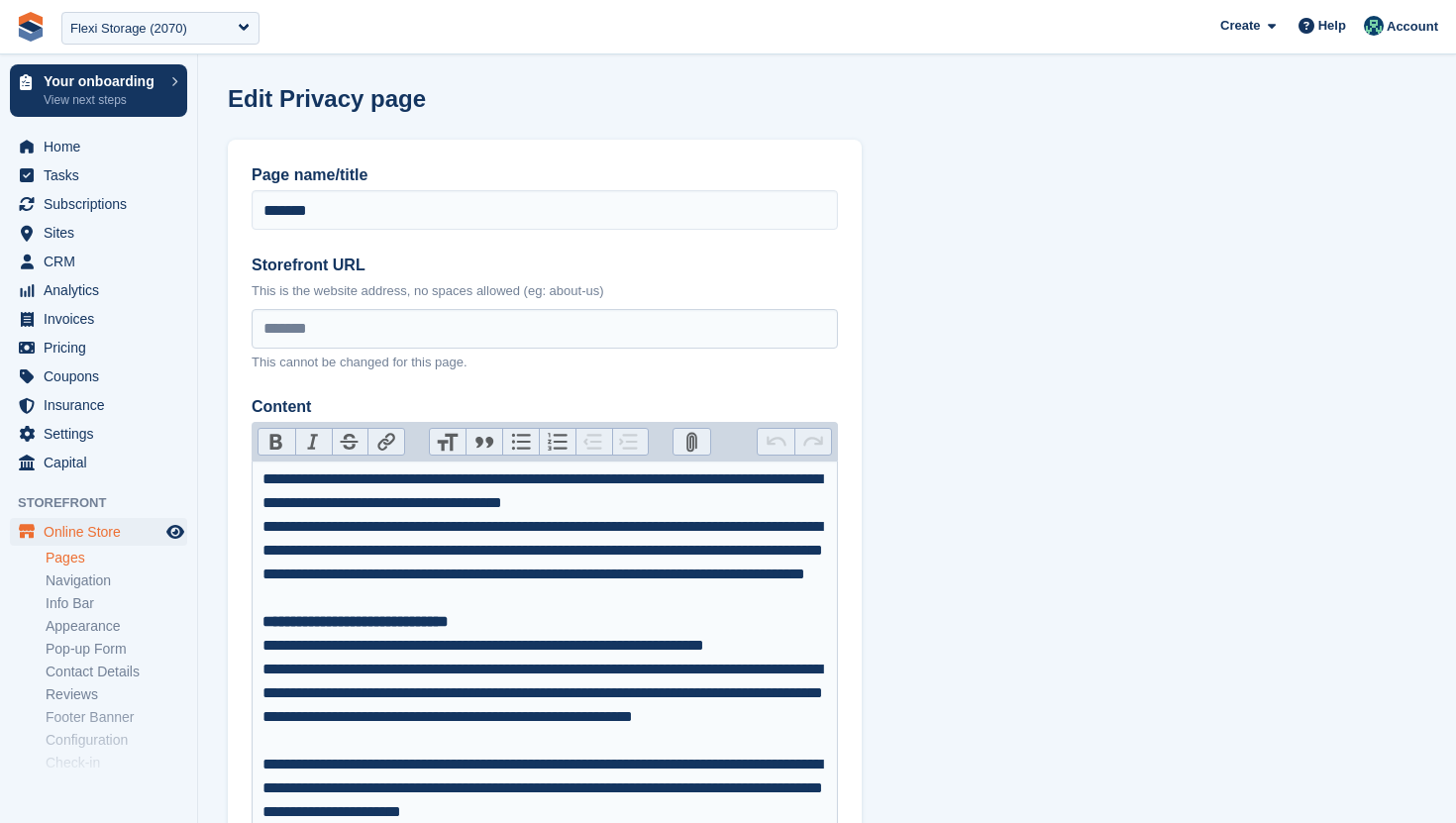 type on "**********" 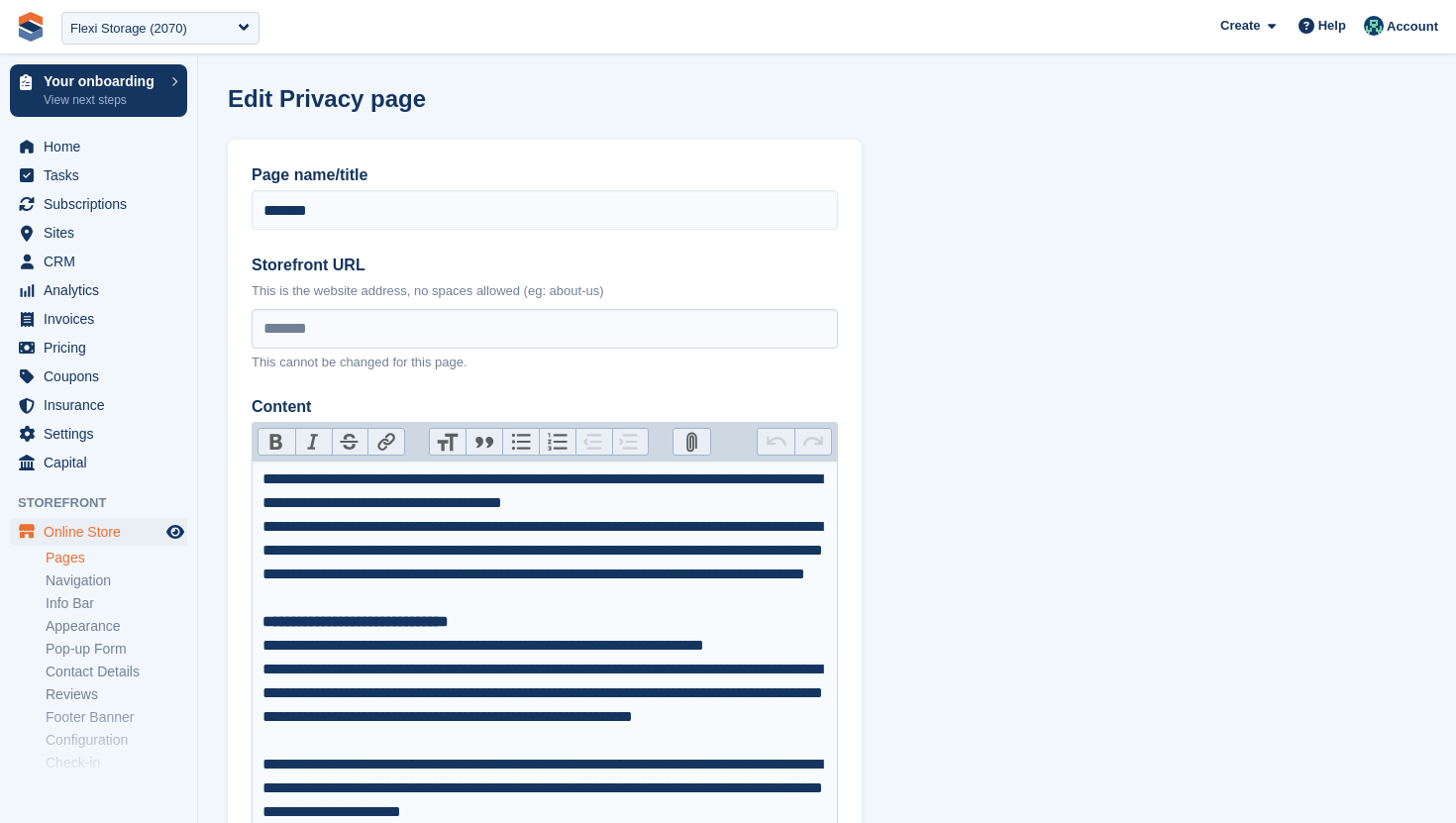 click on "**********" at bounding box center (545, 563) 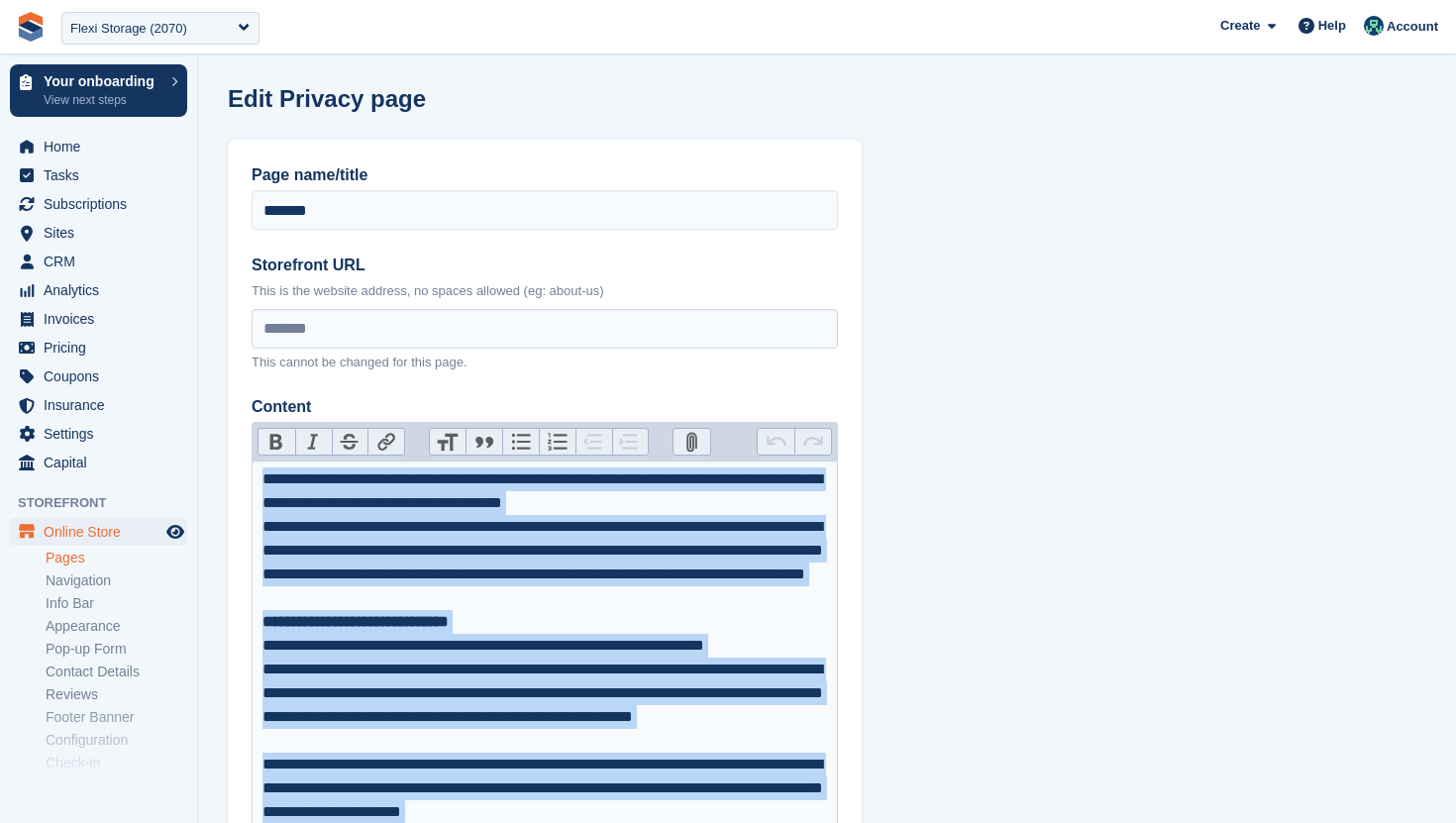 copy on "**********" 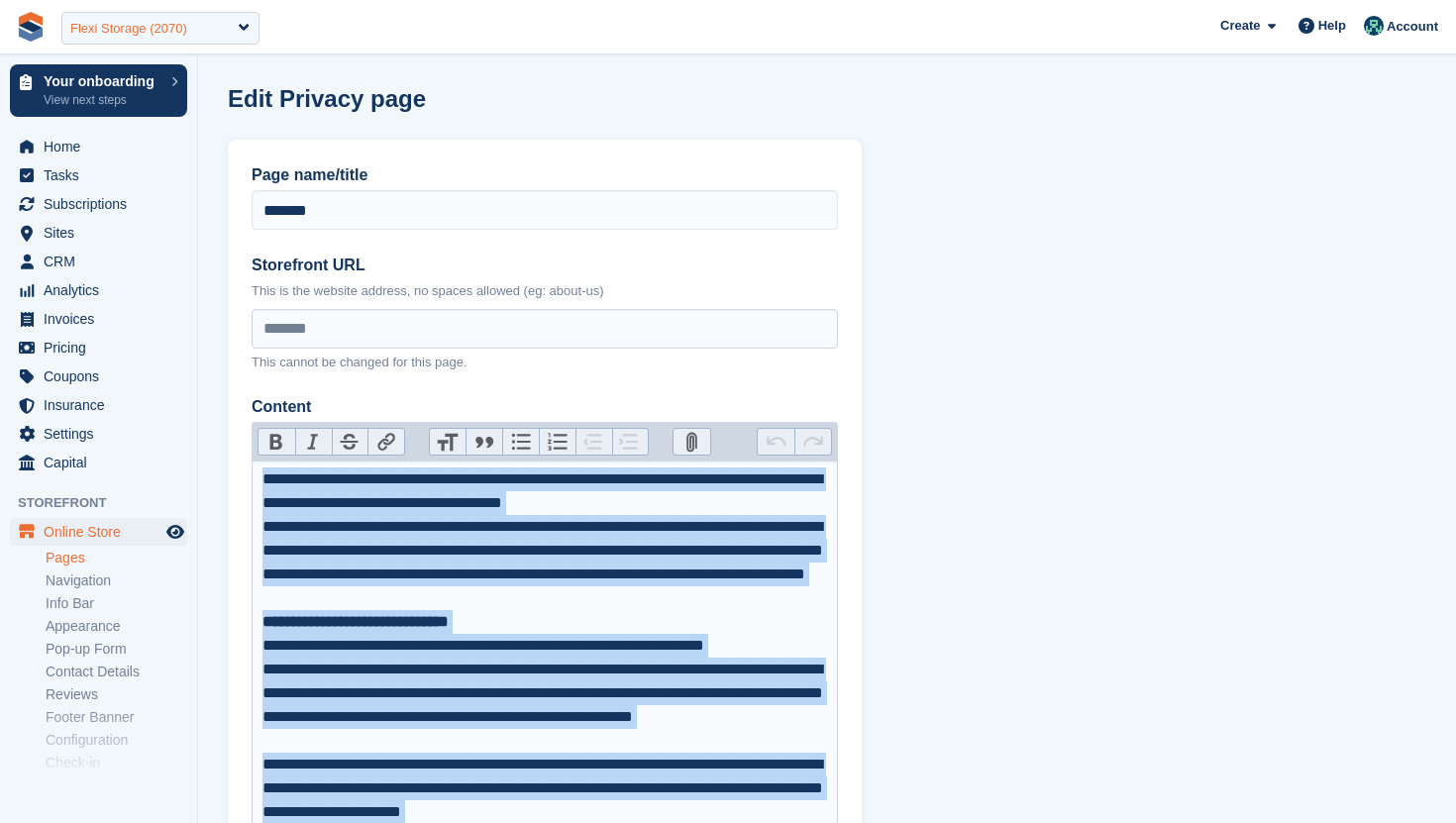 click on "Flexi Storage (2070)" at bounding box center [129, 29] 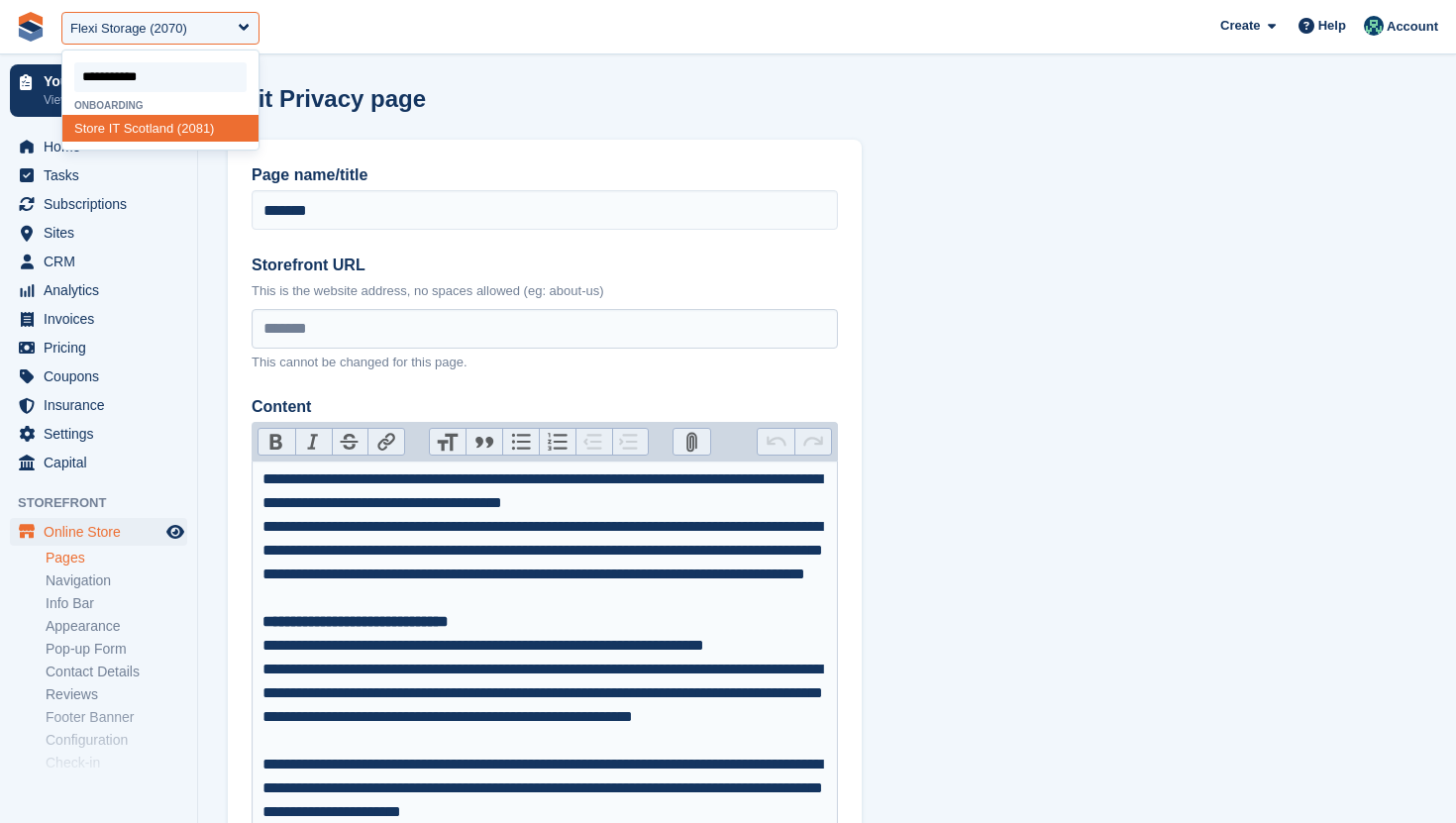 type on "**********" 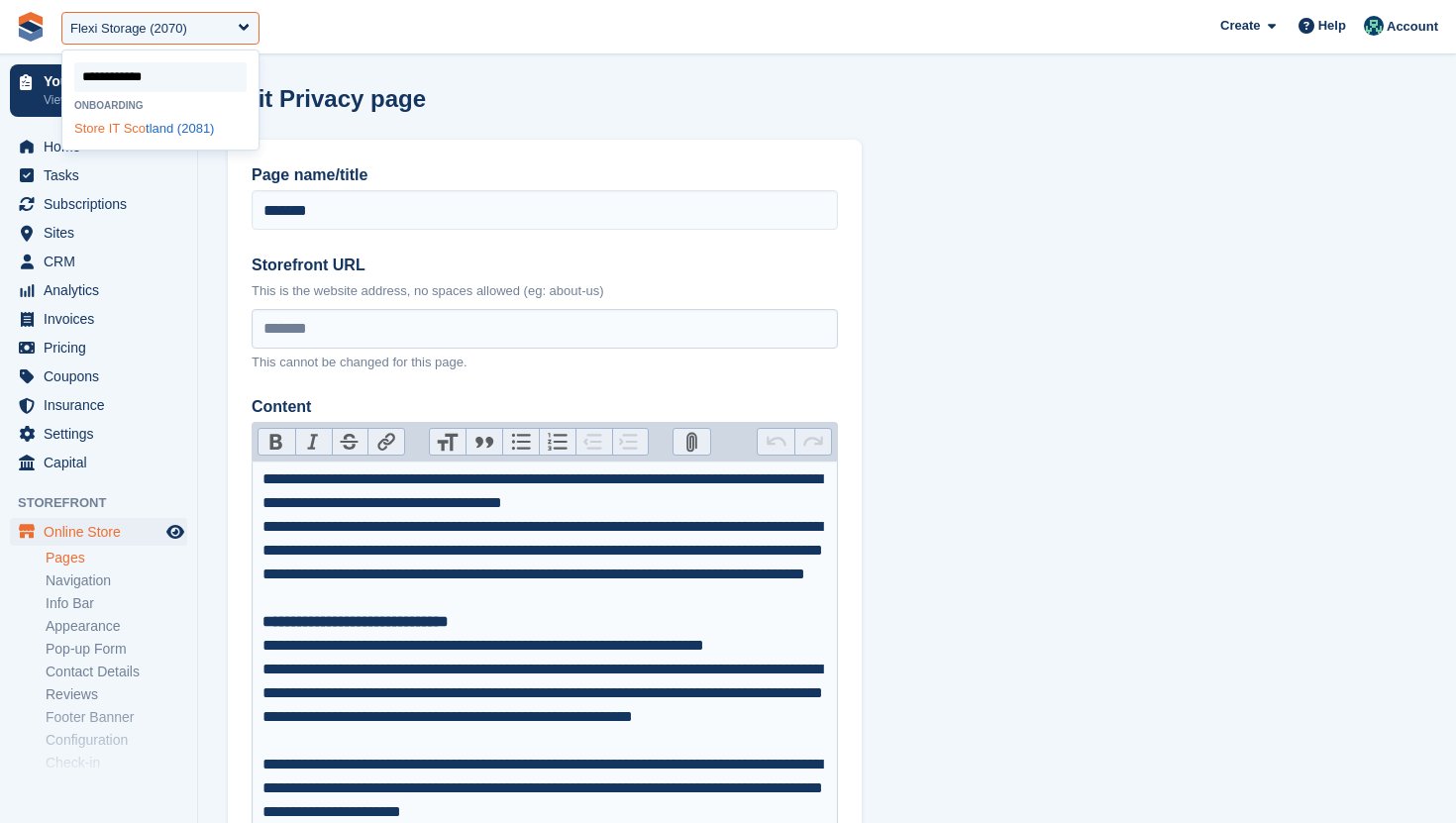 click on "Store   IT   Sco tland (2081)" at bounding box center [160, 128] 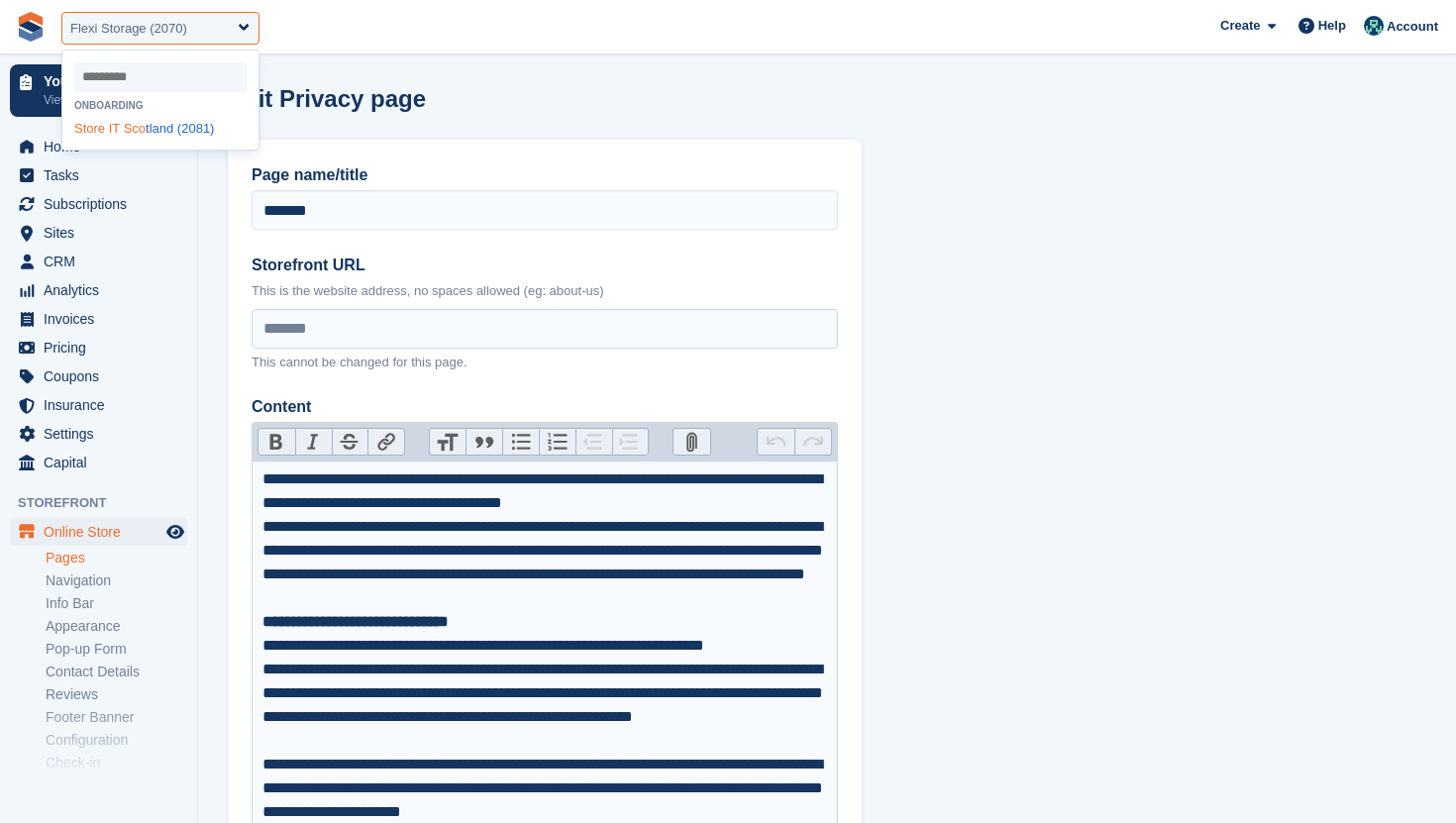 select on "****" 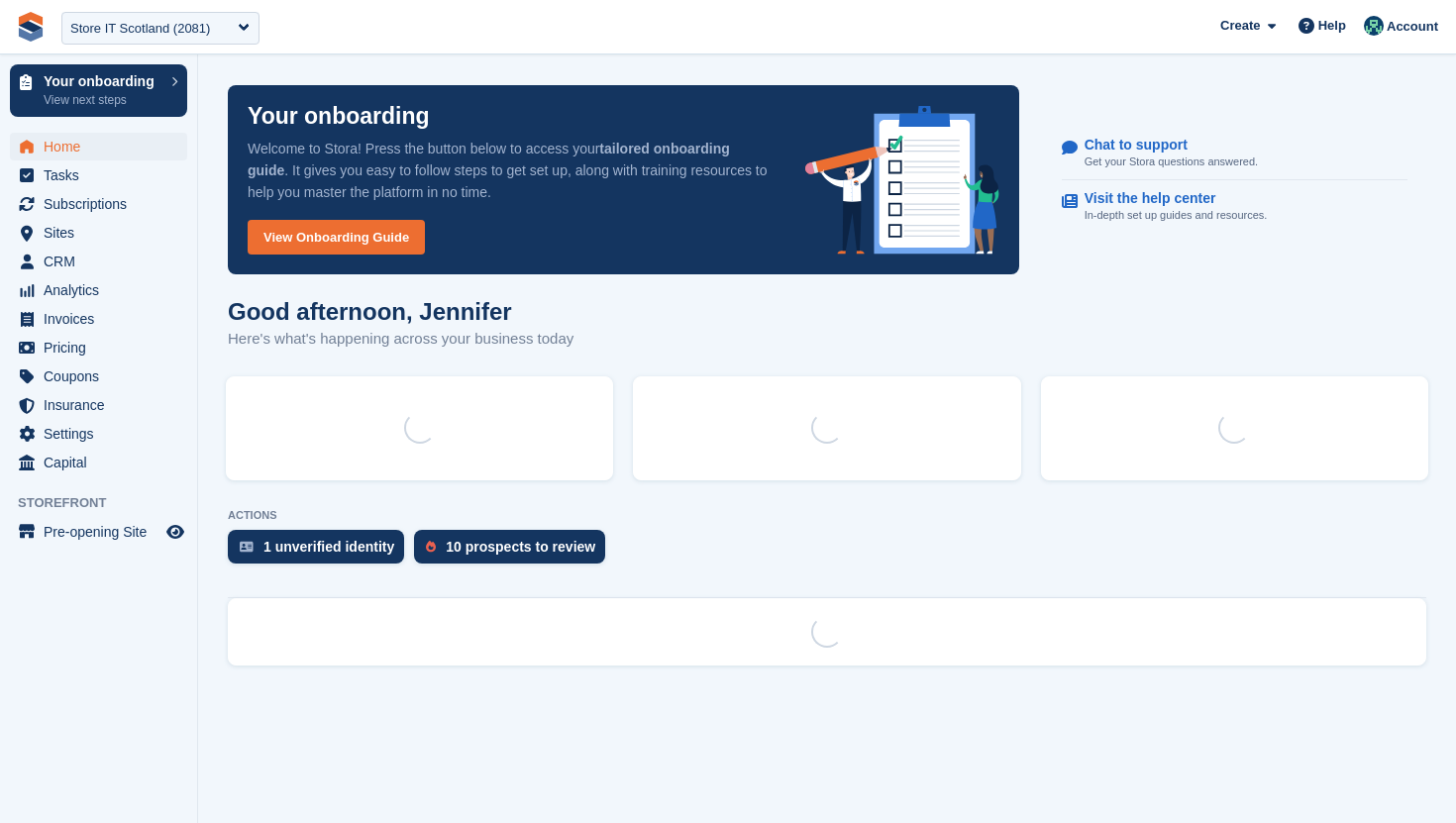 scroll, scrollTop: 0, scrollLeft: 0, axis: both 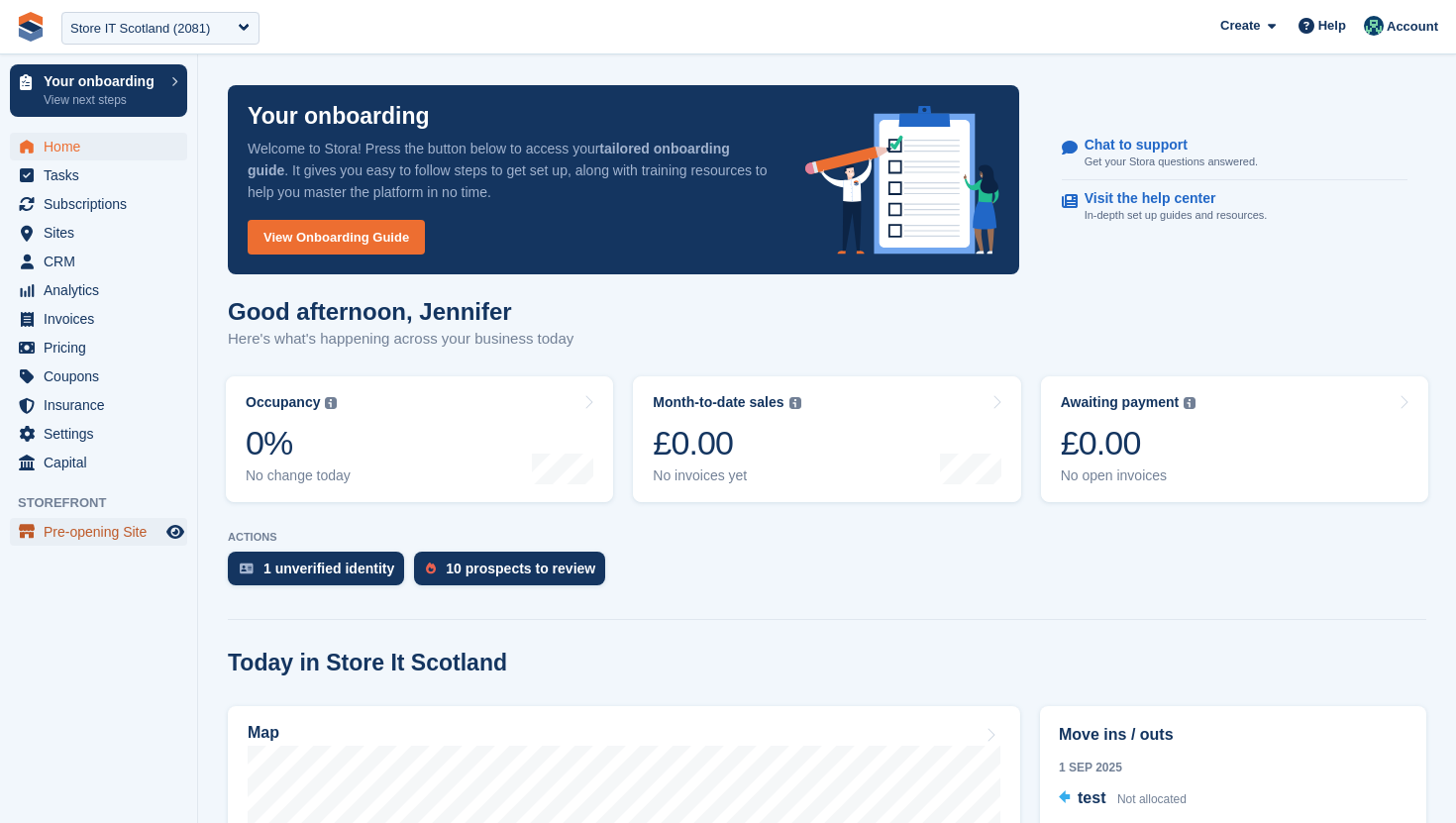click on "Pre-opening Site" at bounding box center [103, 532] 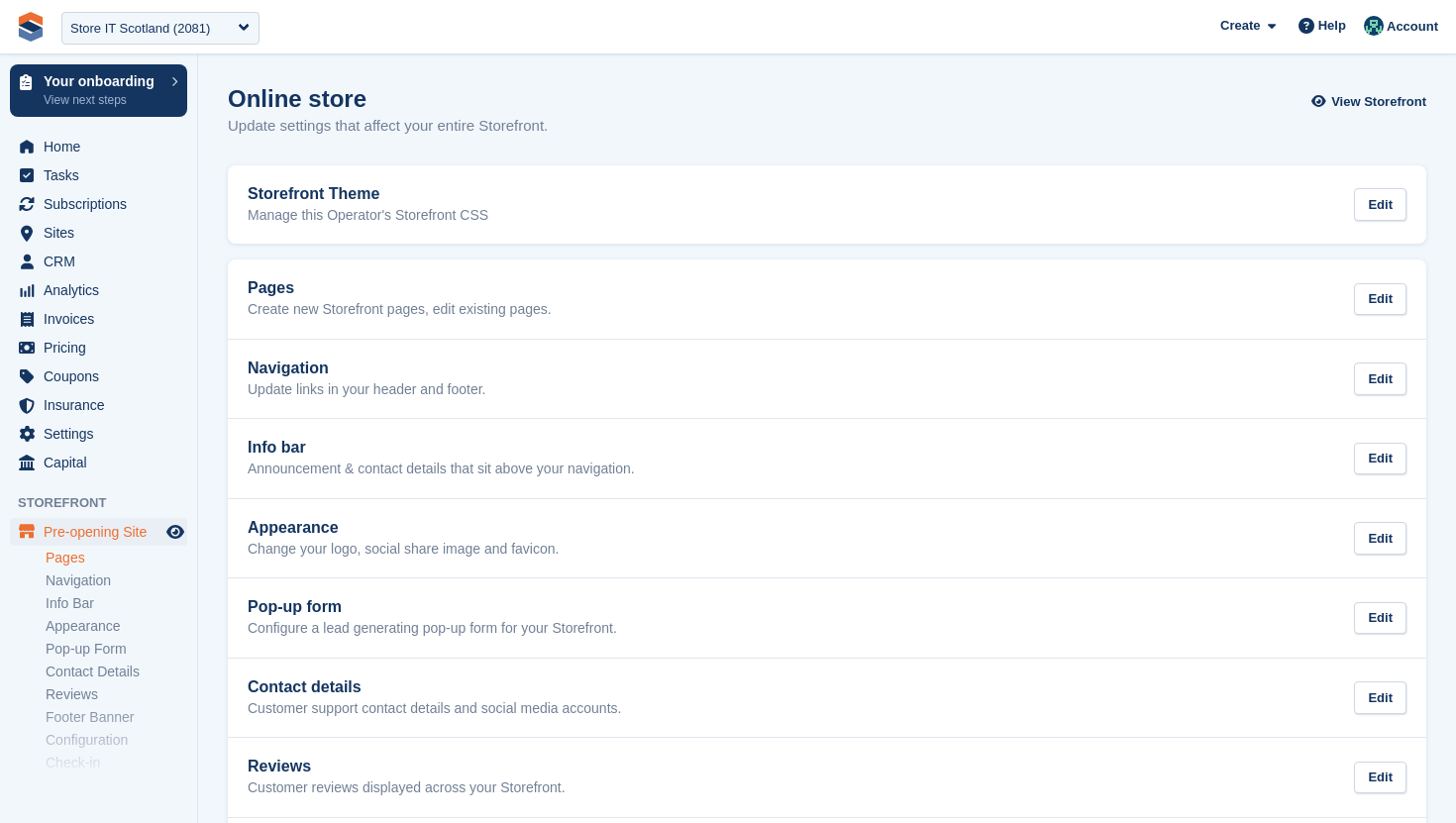 scroll, scrollTop: 0, scrollLeft: 0, axis: both 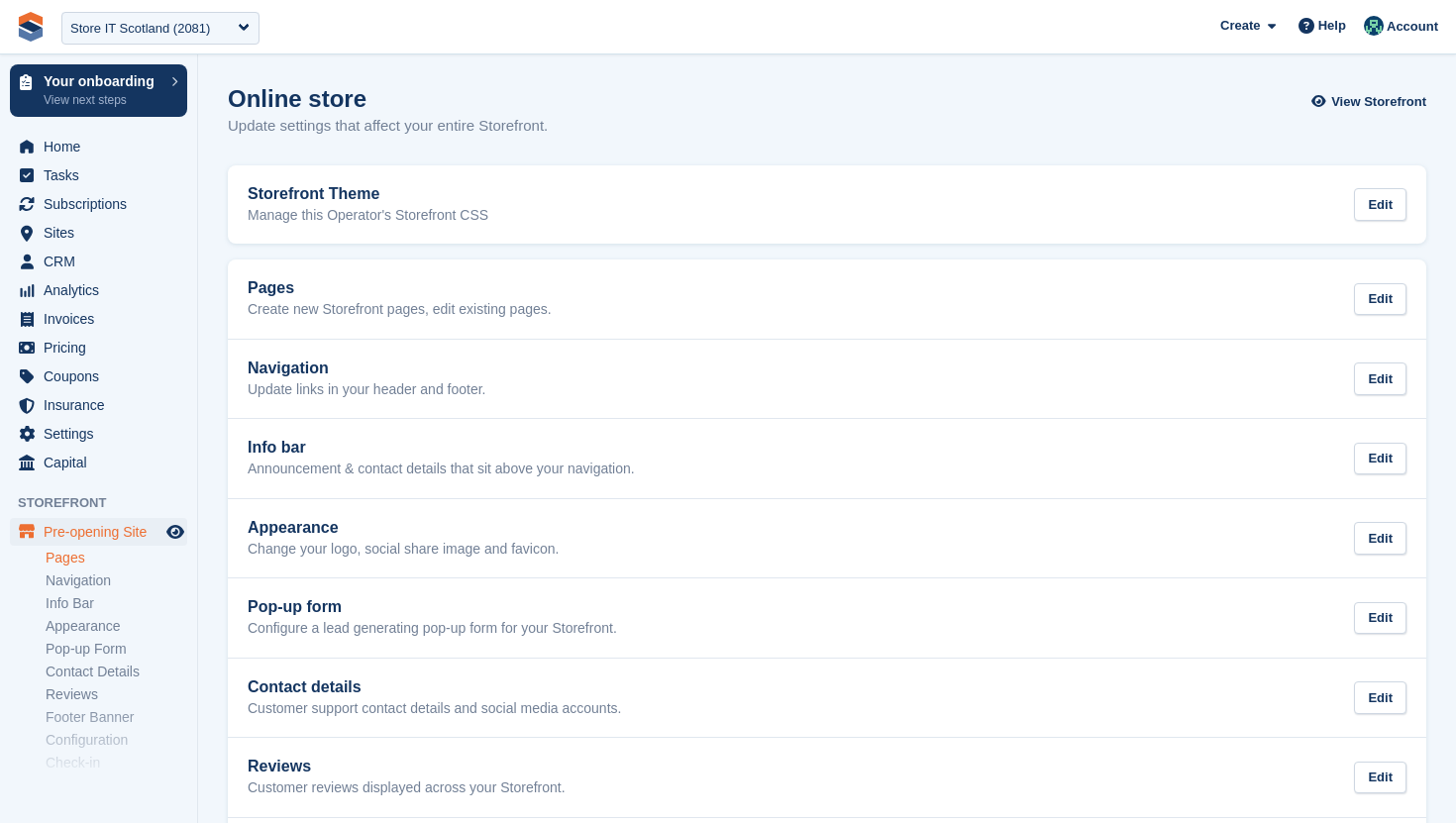 click on "Pages" at bounding box center [116, 558] 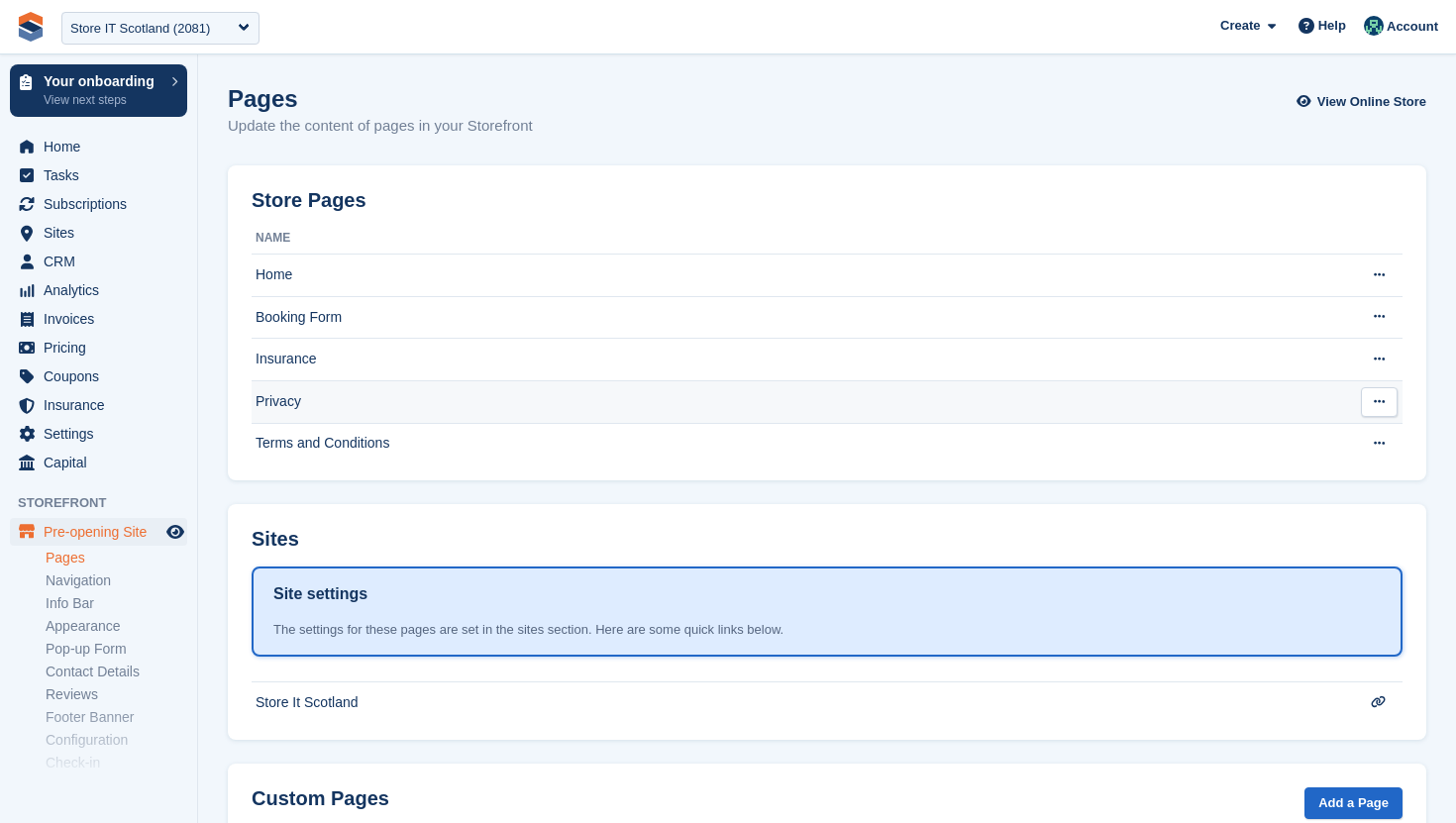 click on "Privacy" at bounding box center [798, 401] 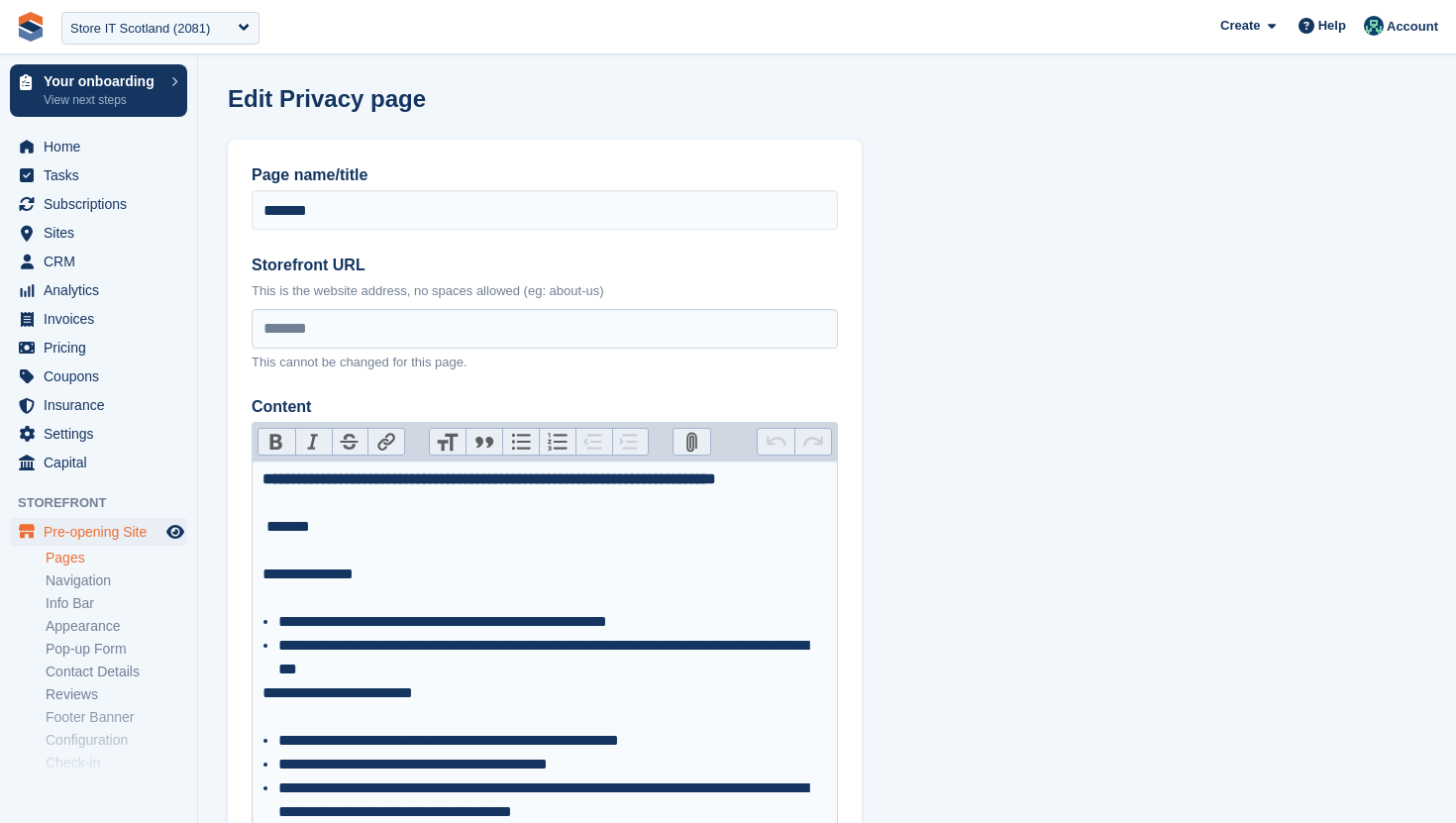 scroll, scrollTop: 0, scrollLeft: 0, axis: both 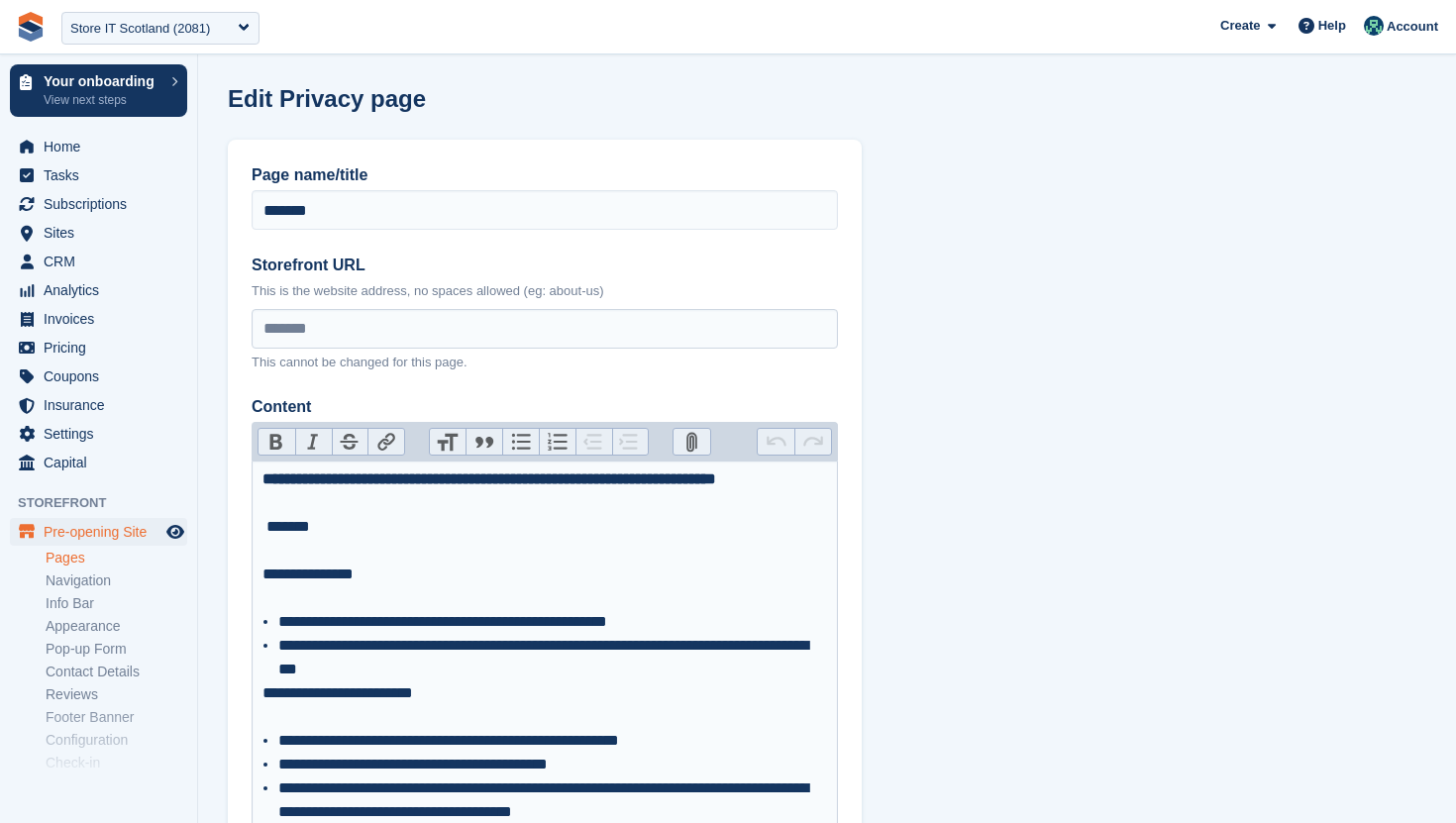 click on "*******" at bounding box center (545, 539) 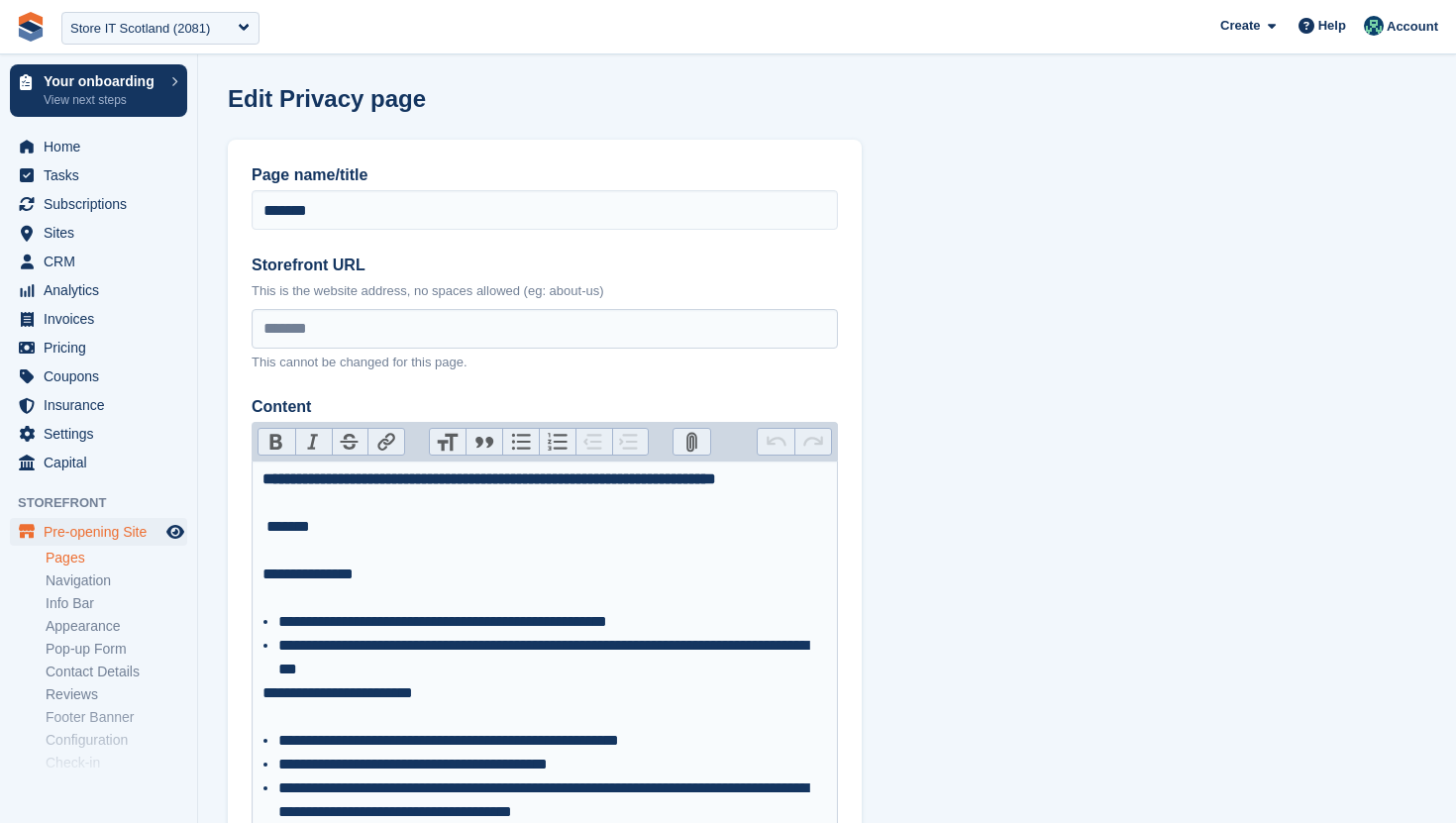 type on "**********" 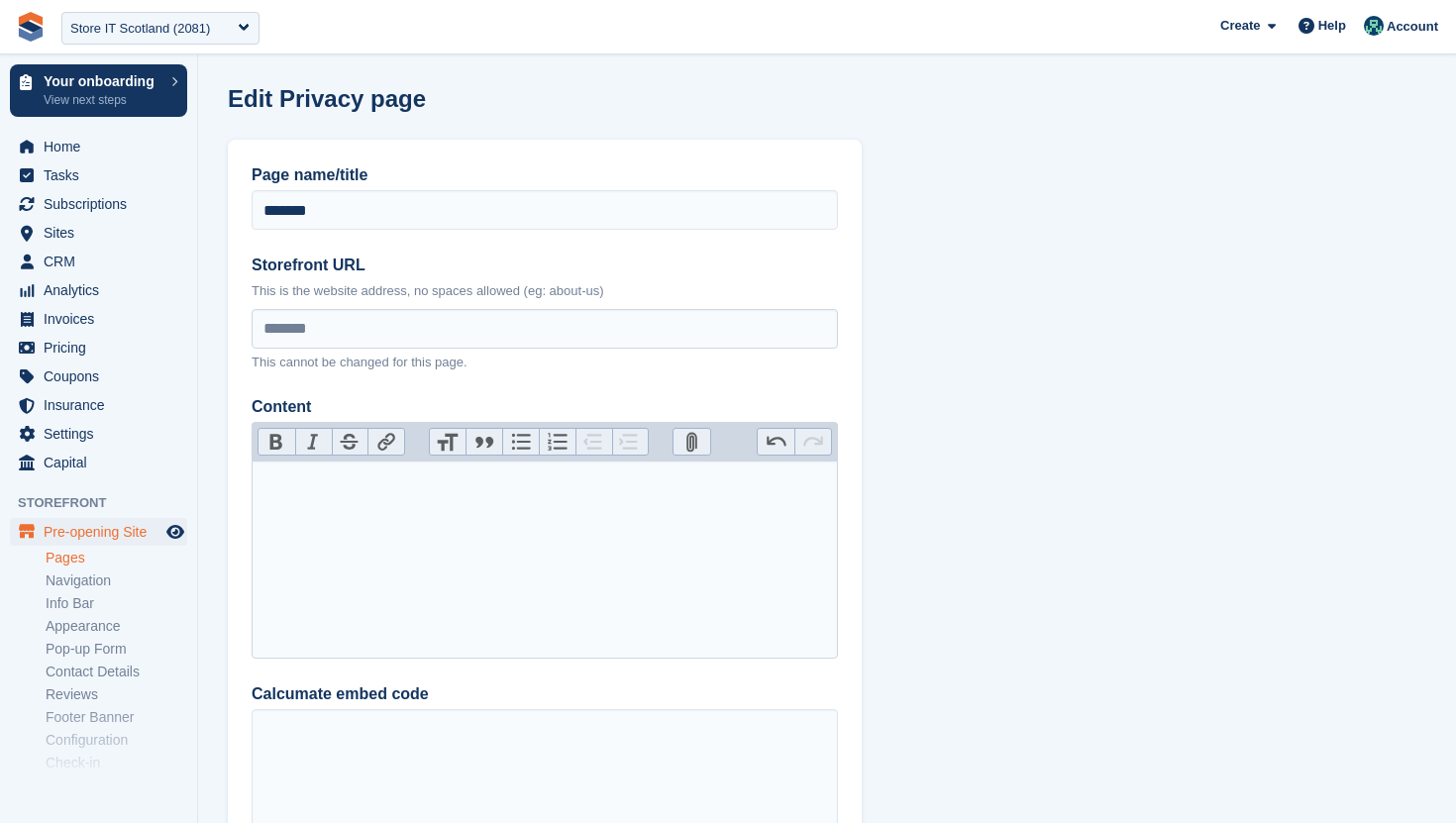 paste on "**********" 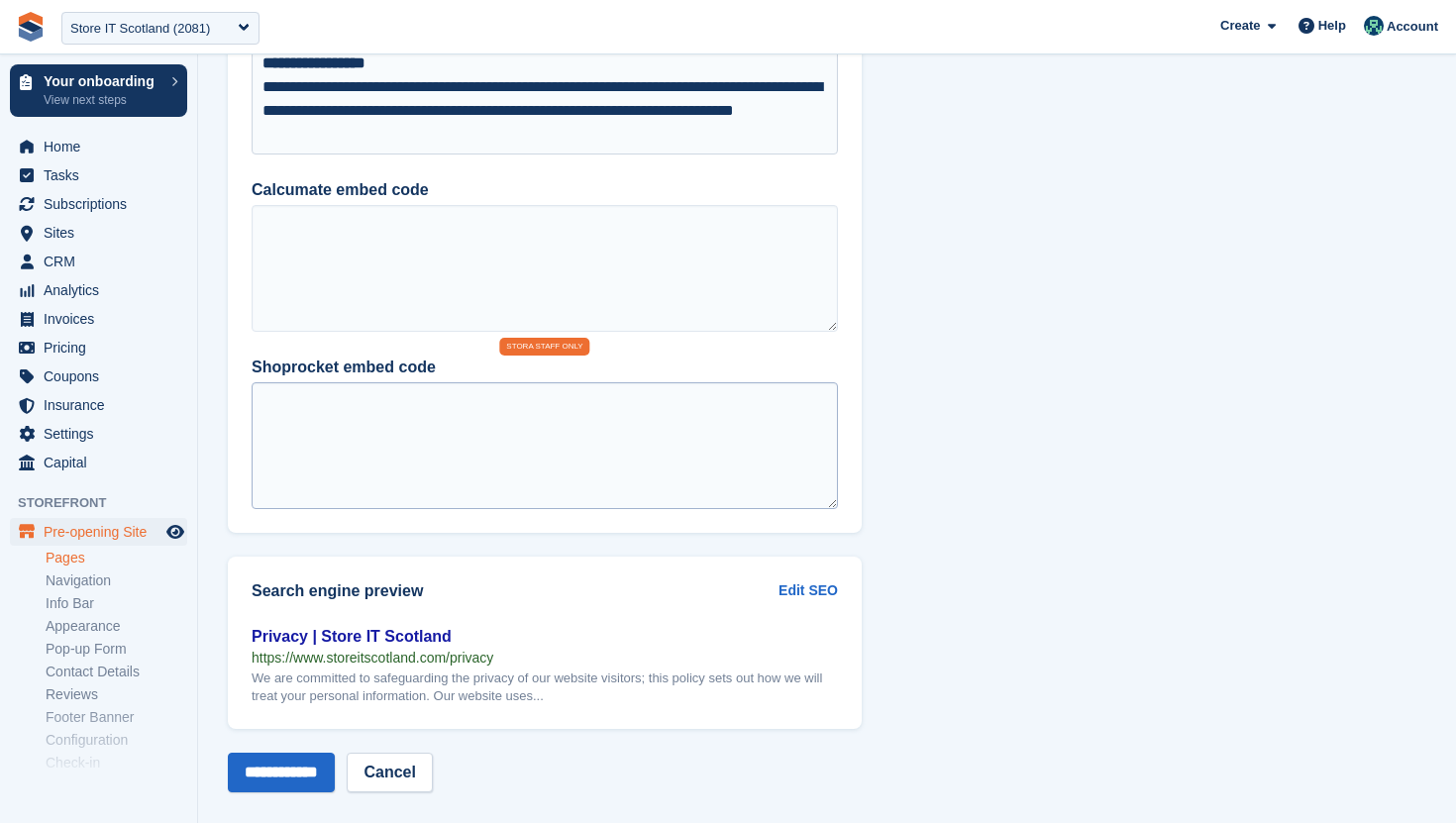 scroll, scrollTop: 2007, scrollLeft: 0, axis: vertical 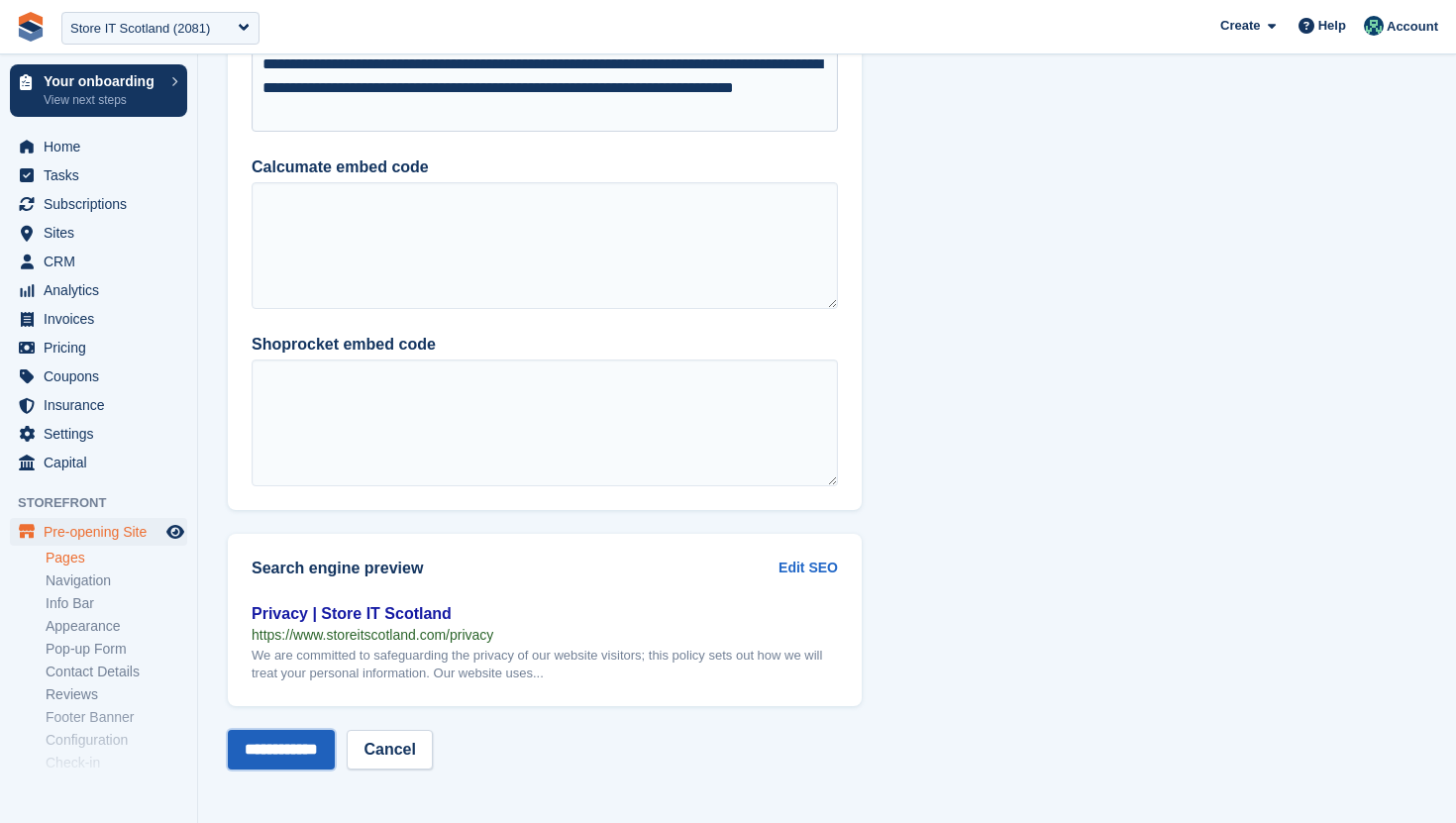 click on "**********" at bounding box center (281, 750) 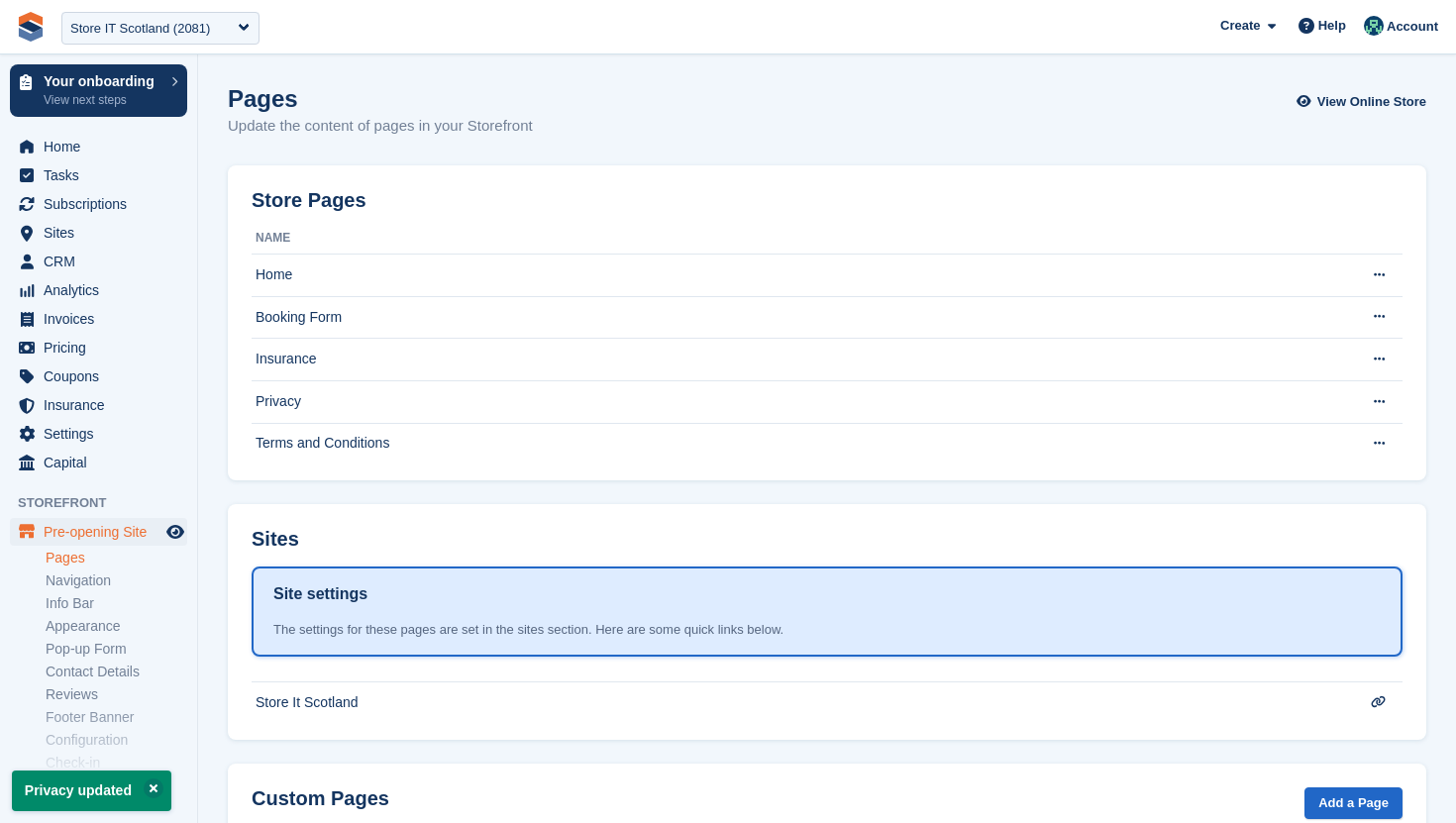 scroll, scrollTop: 0, scrollLeft: 0, axis: both 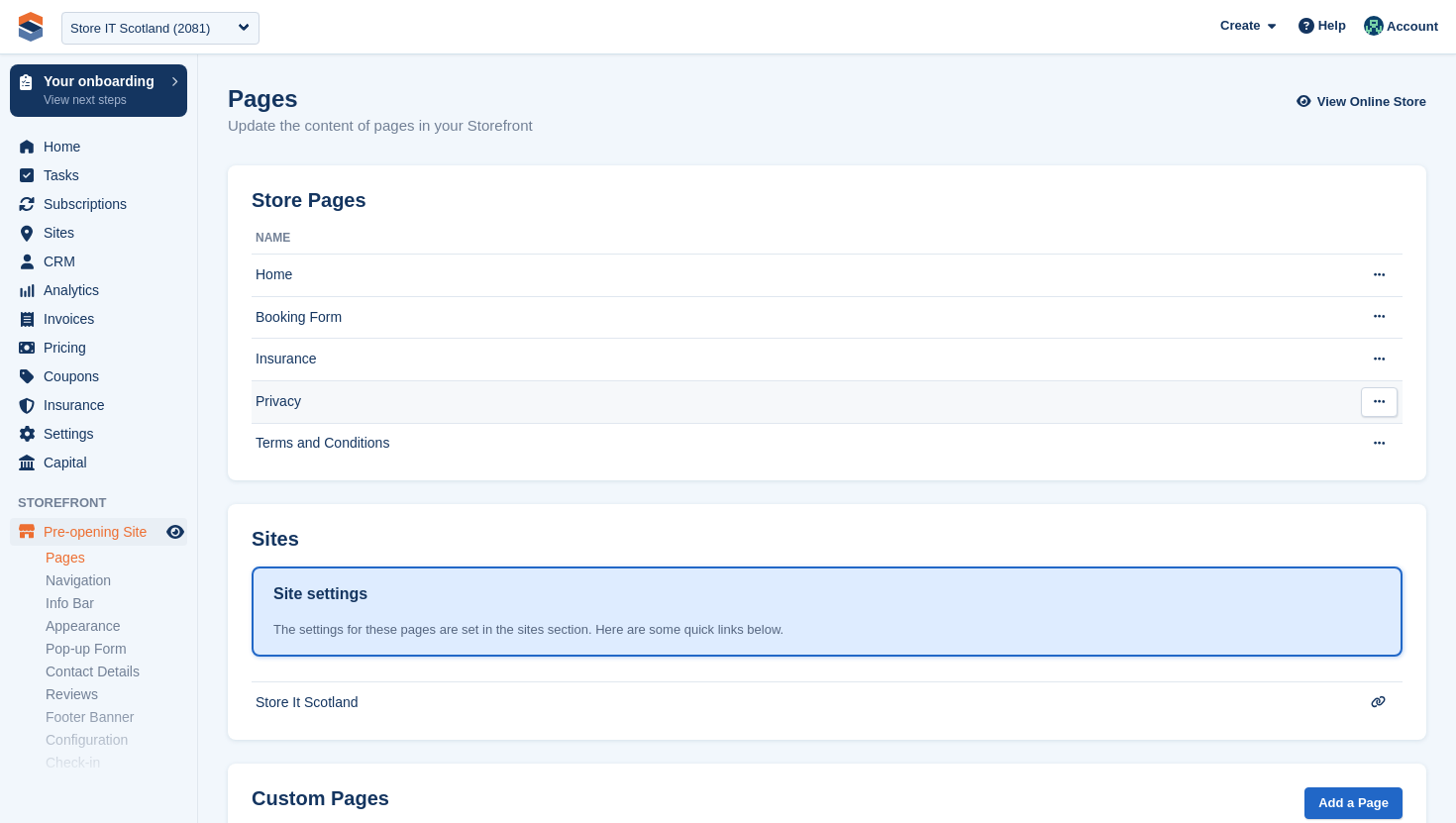click on "Privacy" at bounding box center [798, 401] 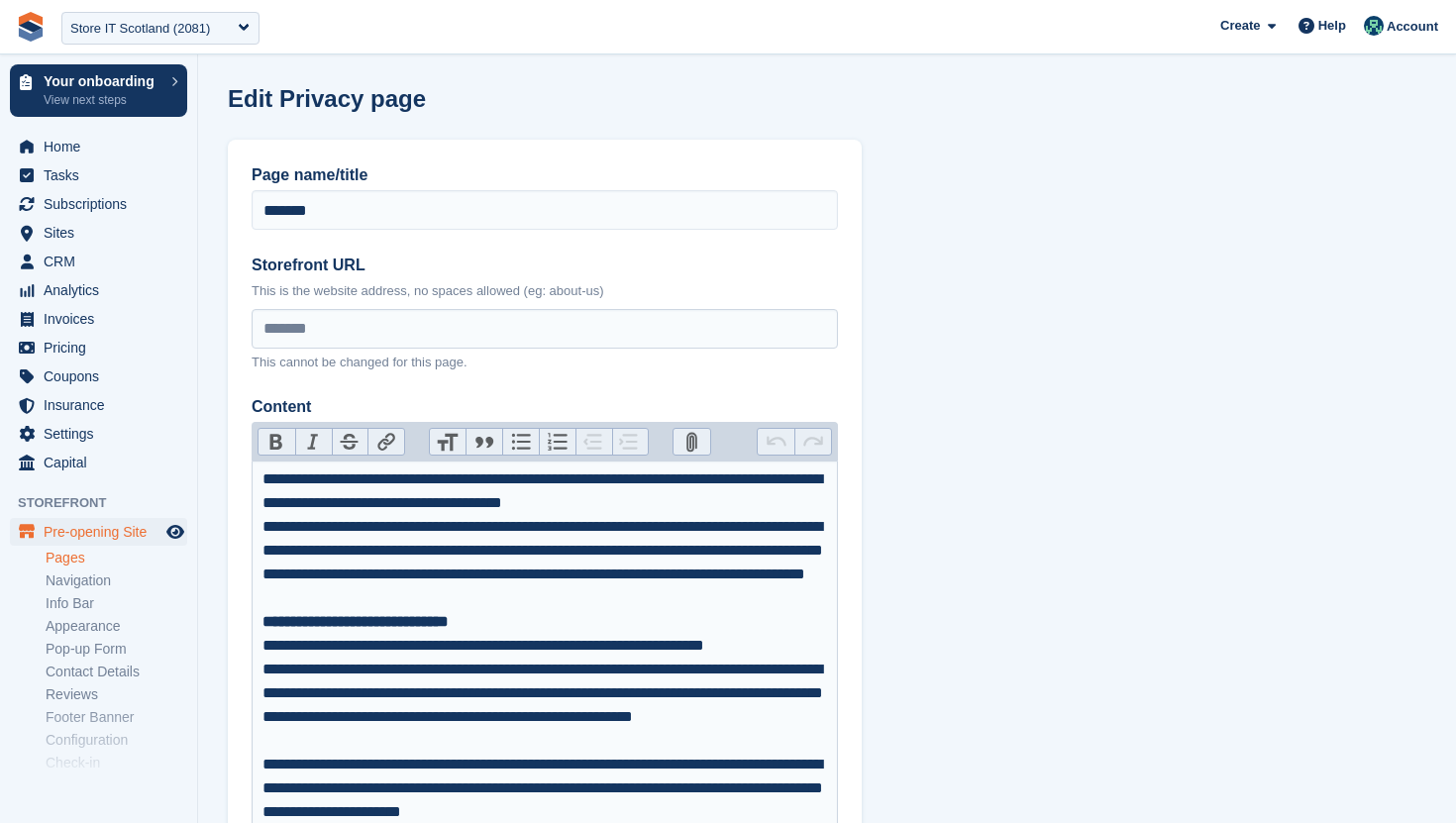 scroll, scrollTop: 0, scrollLeft: 0, axis: both 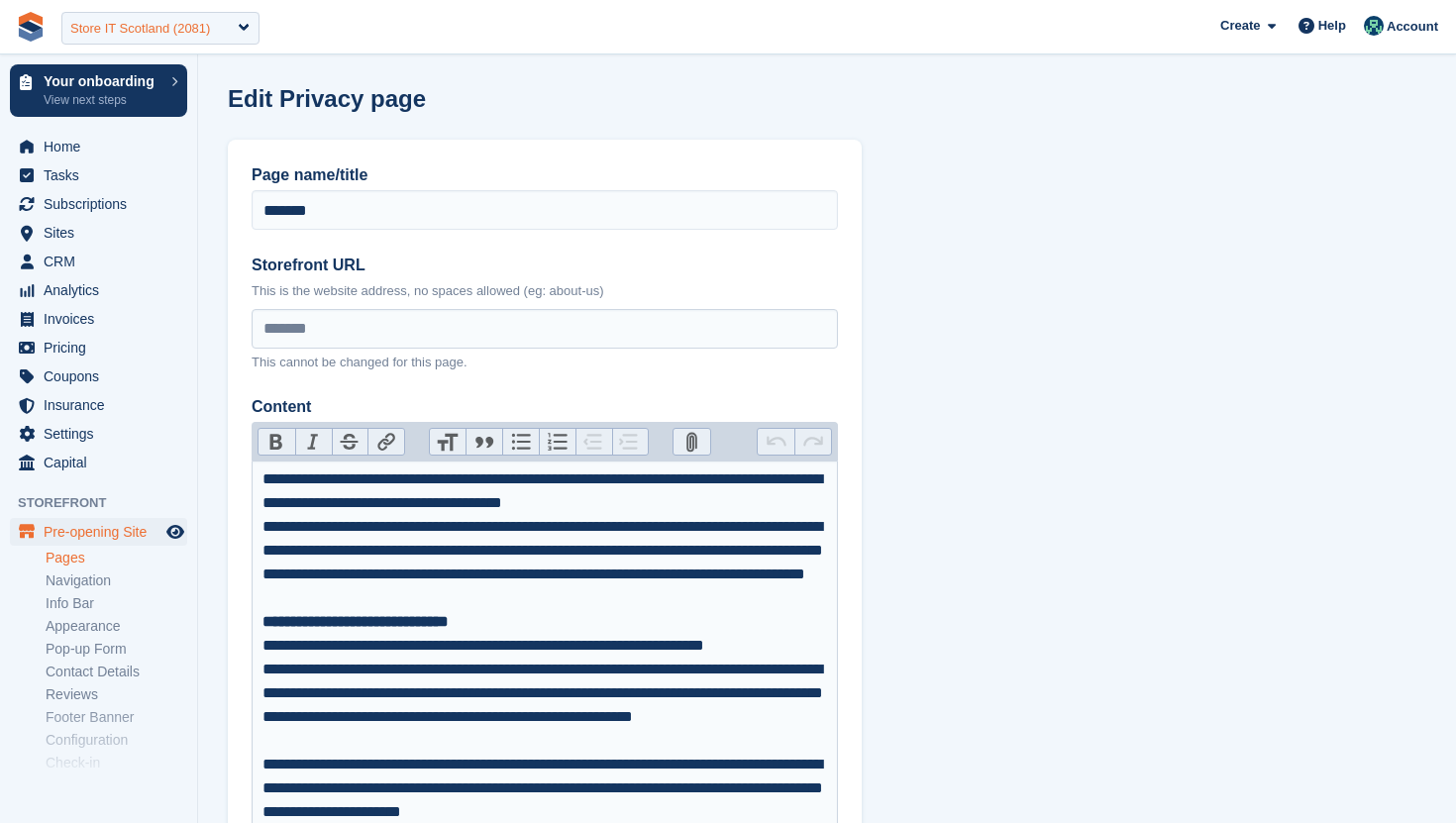 click on "Store IT Scotland (2081)" at bounding box center (160, 28) 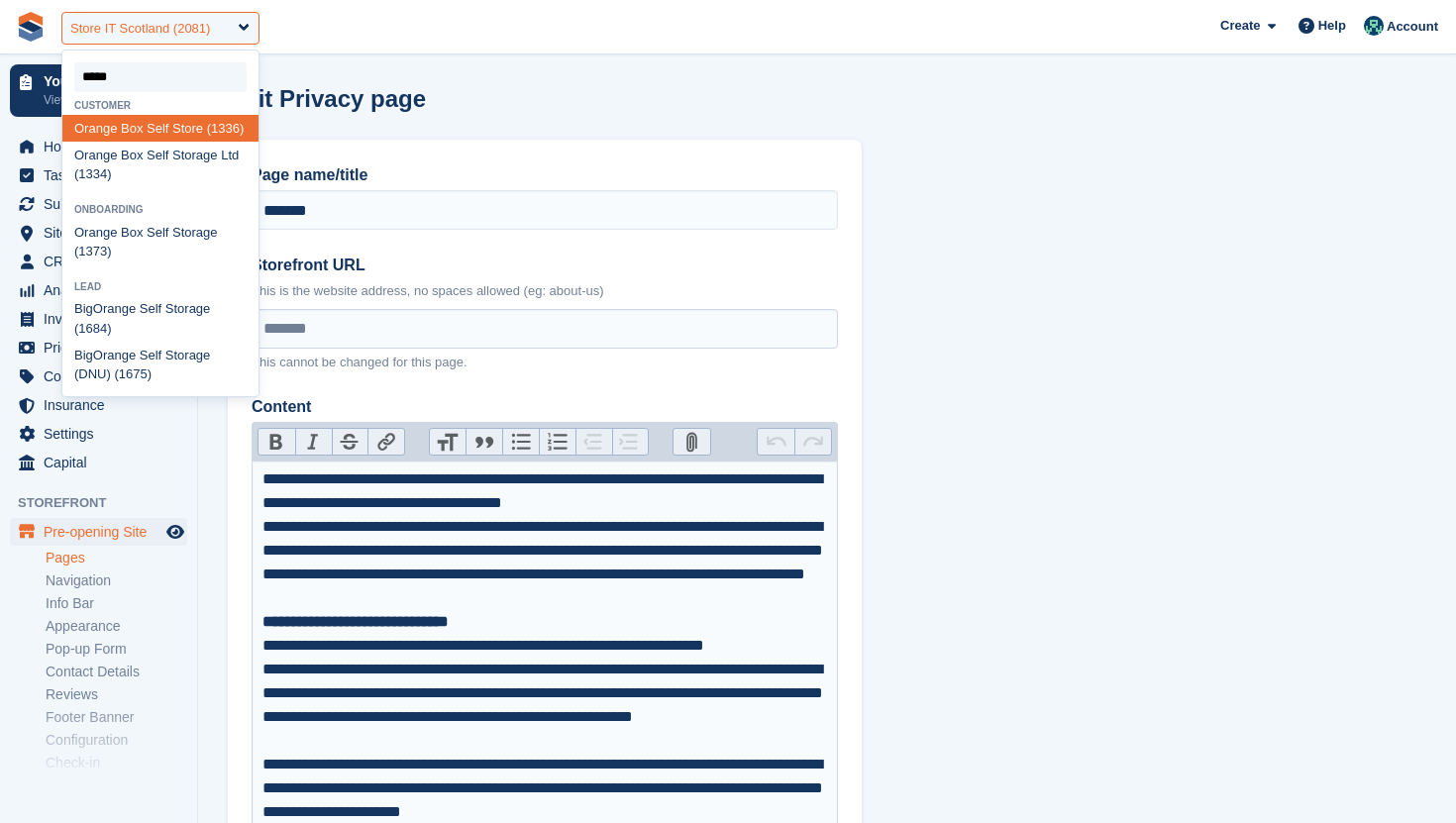 type on "******" 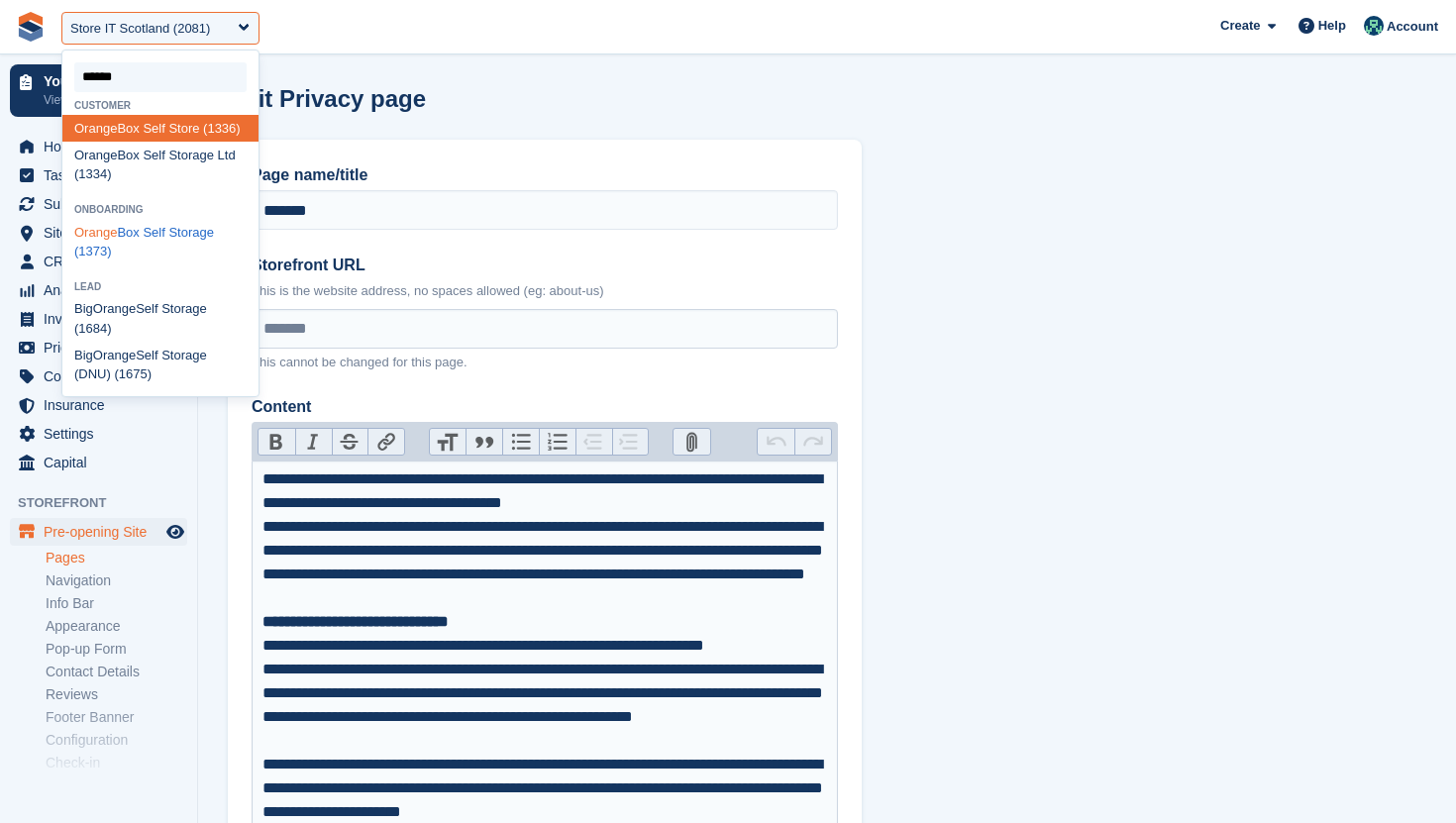 click on "Orange  Box Self Storage (1373)" at bounding box center (160, 242) 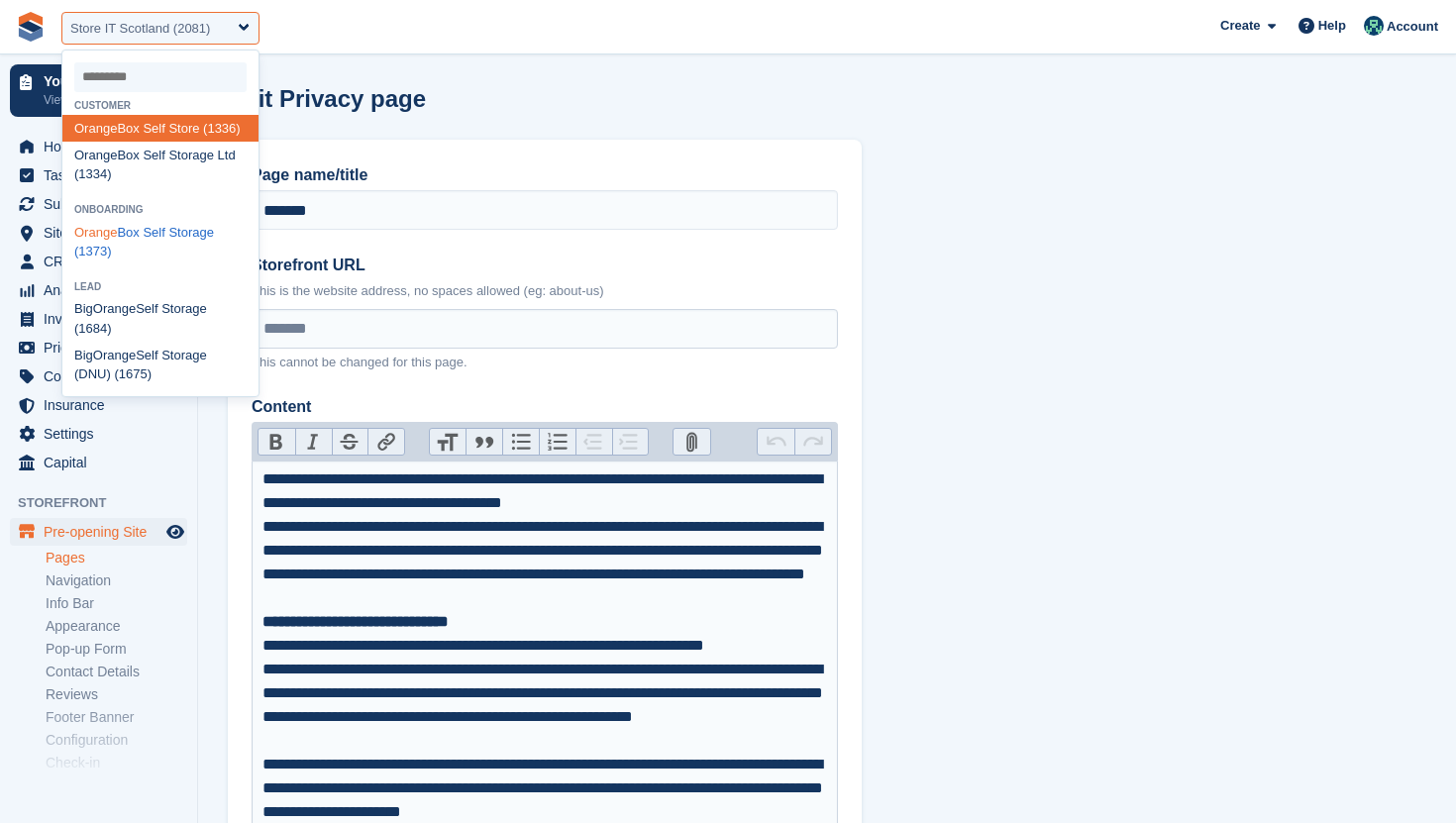 select on "****" 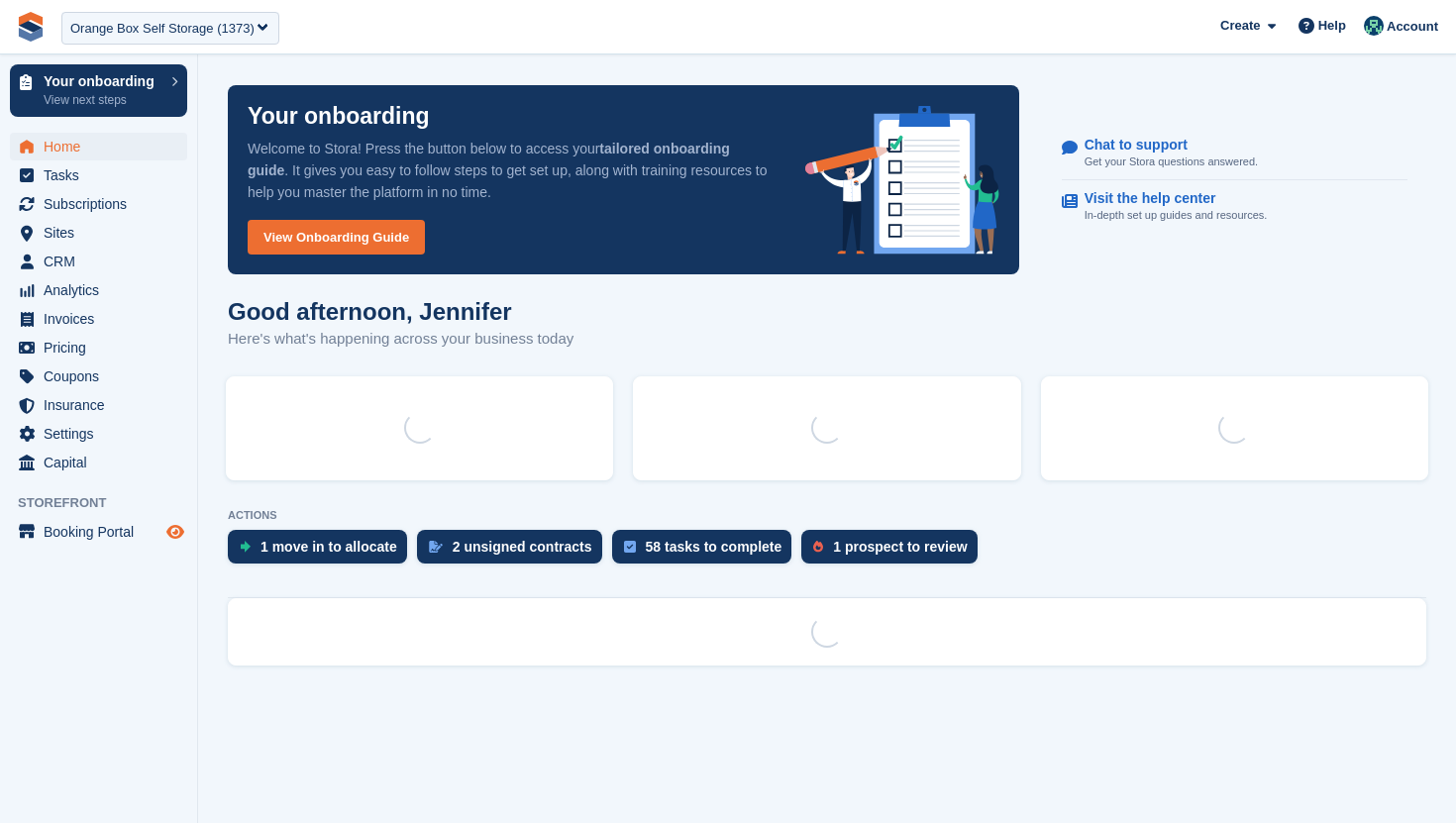 scroll, scrollTop: 0, scrollLeft: 0, axis: both 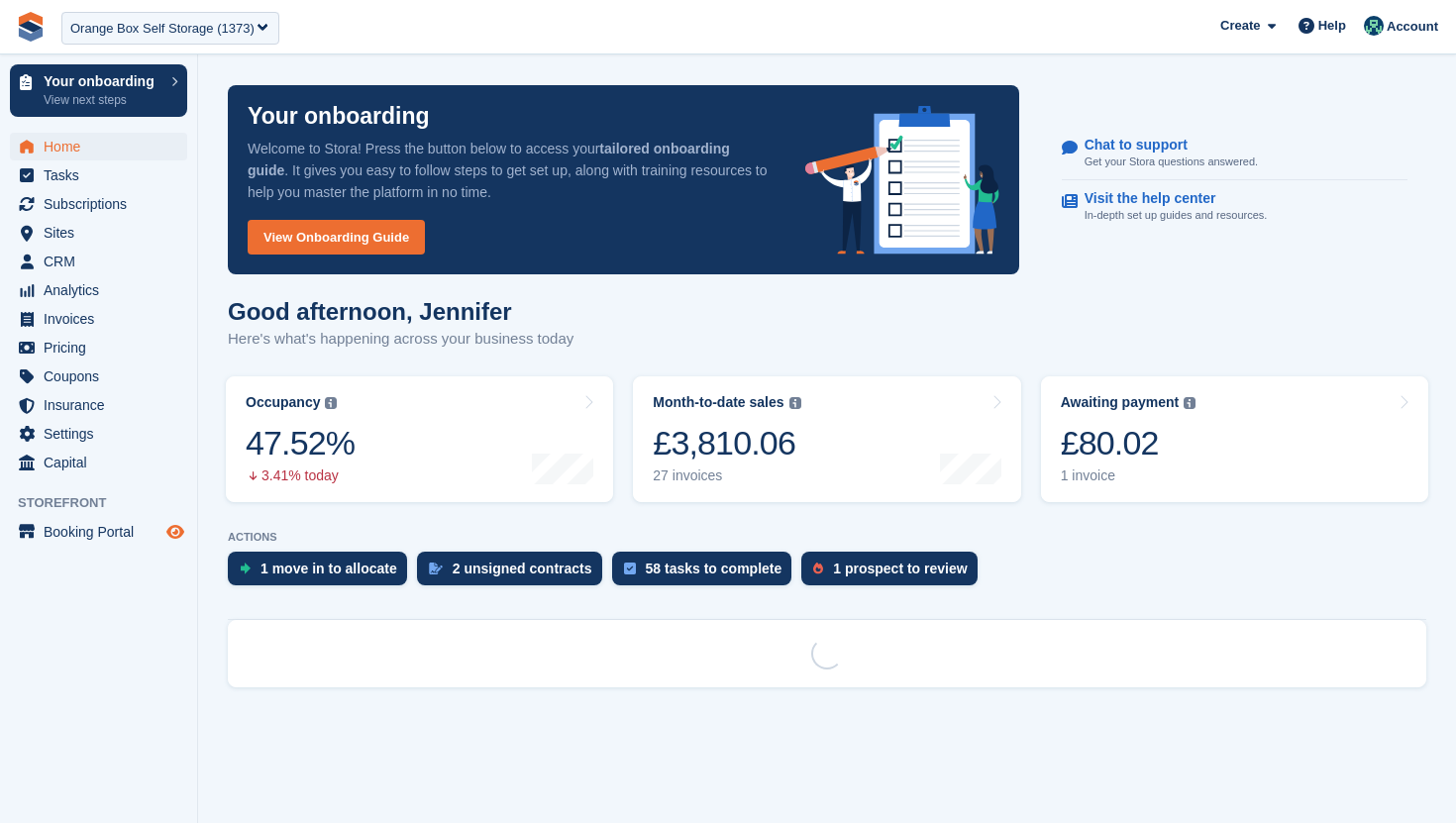 click at bounding box center [175, 532] 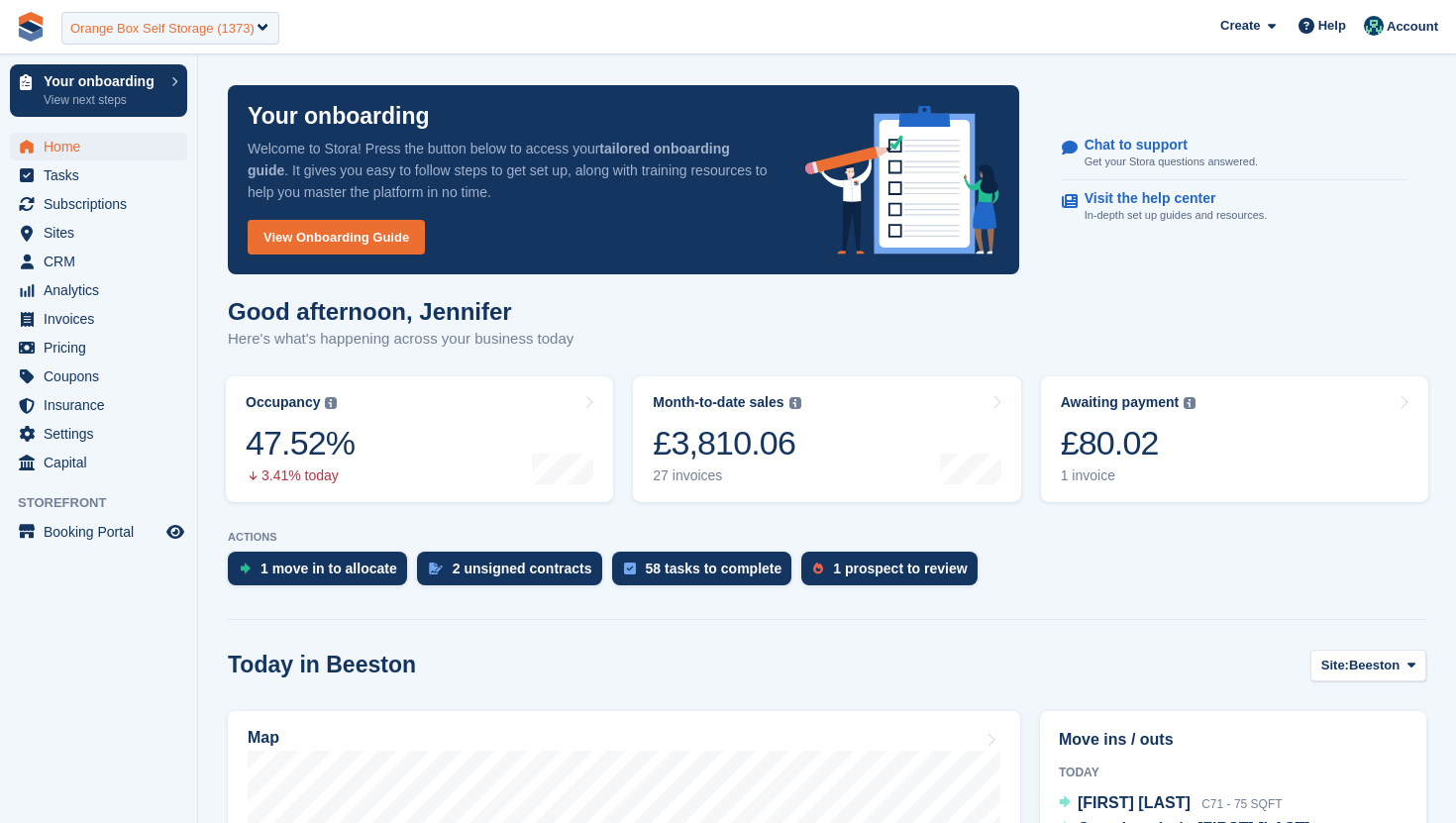 click on "Orange Box Self Storage (1373)" at bounding box center [170, 28] 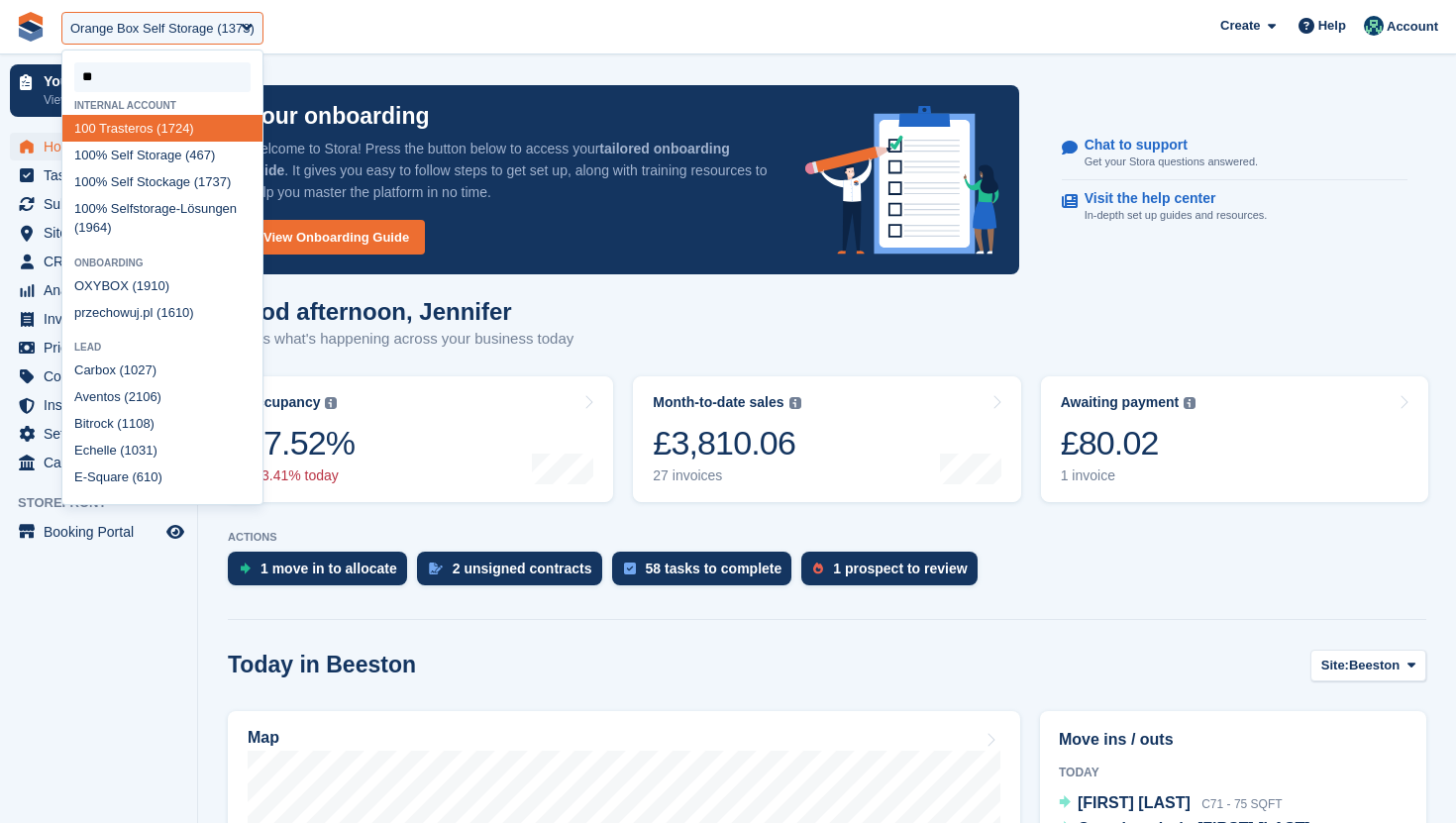 type on "***" 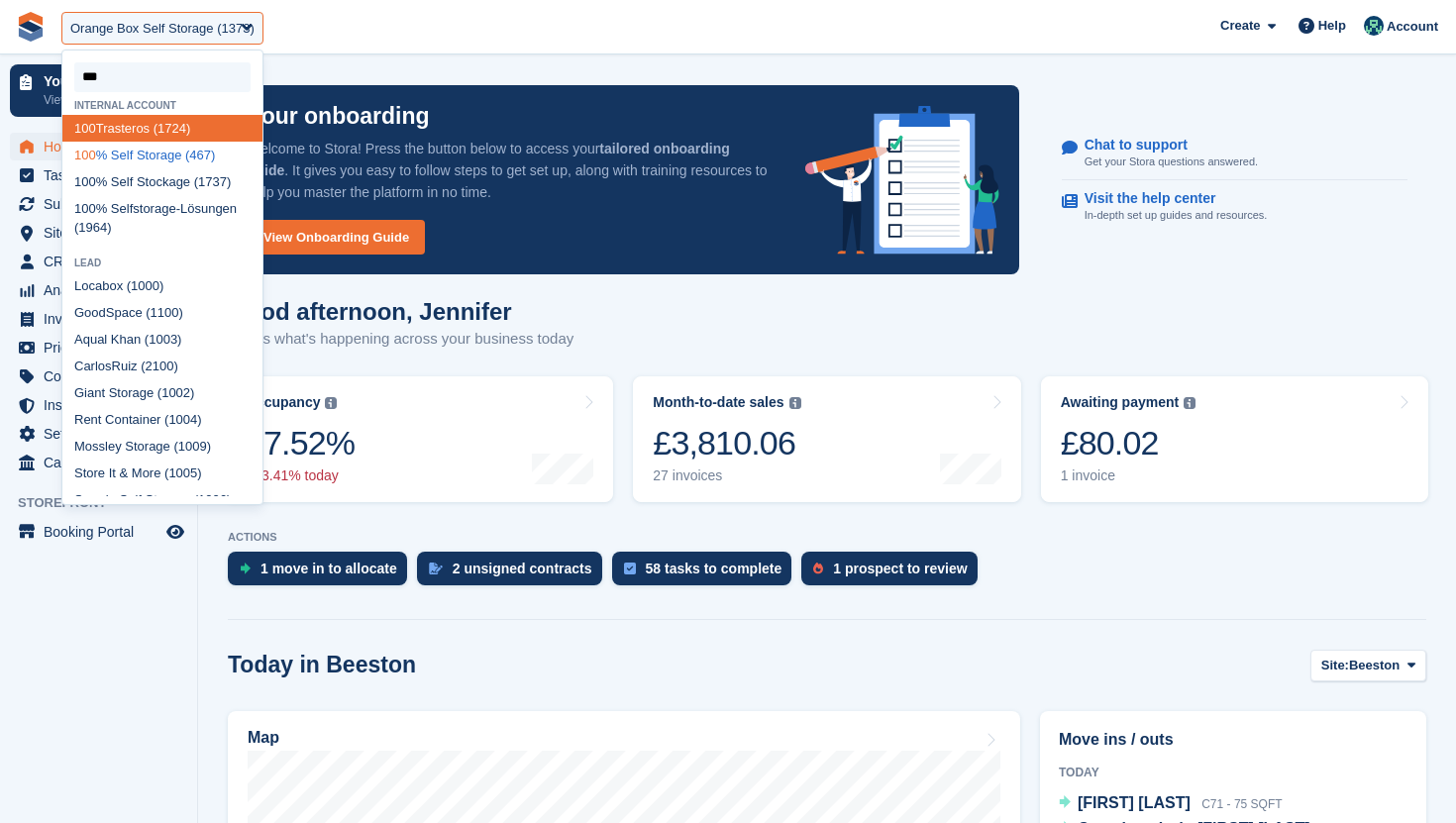click on "100 % Self Storage (467)" at bounding box center [162, 154] 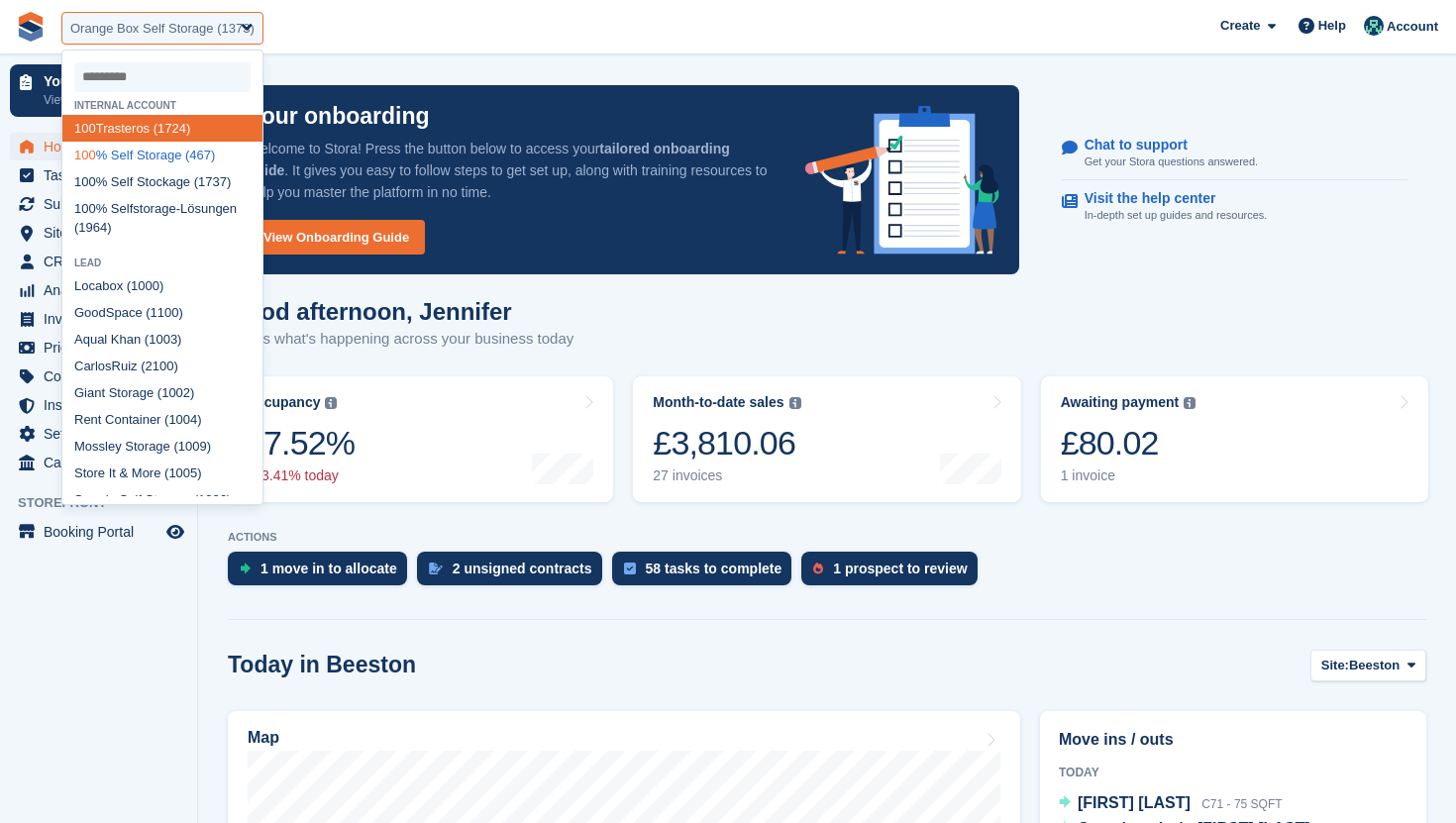 select on "***" 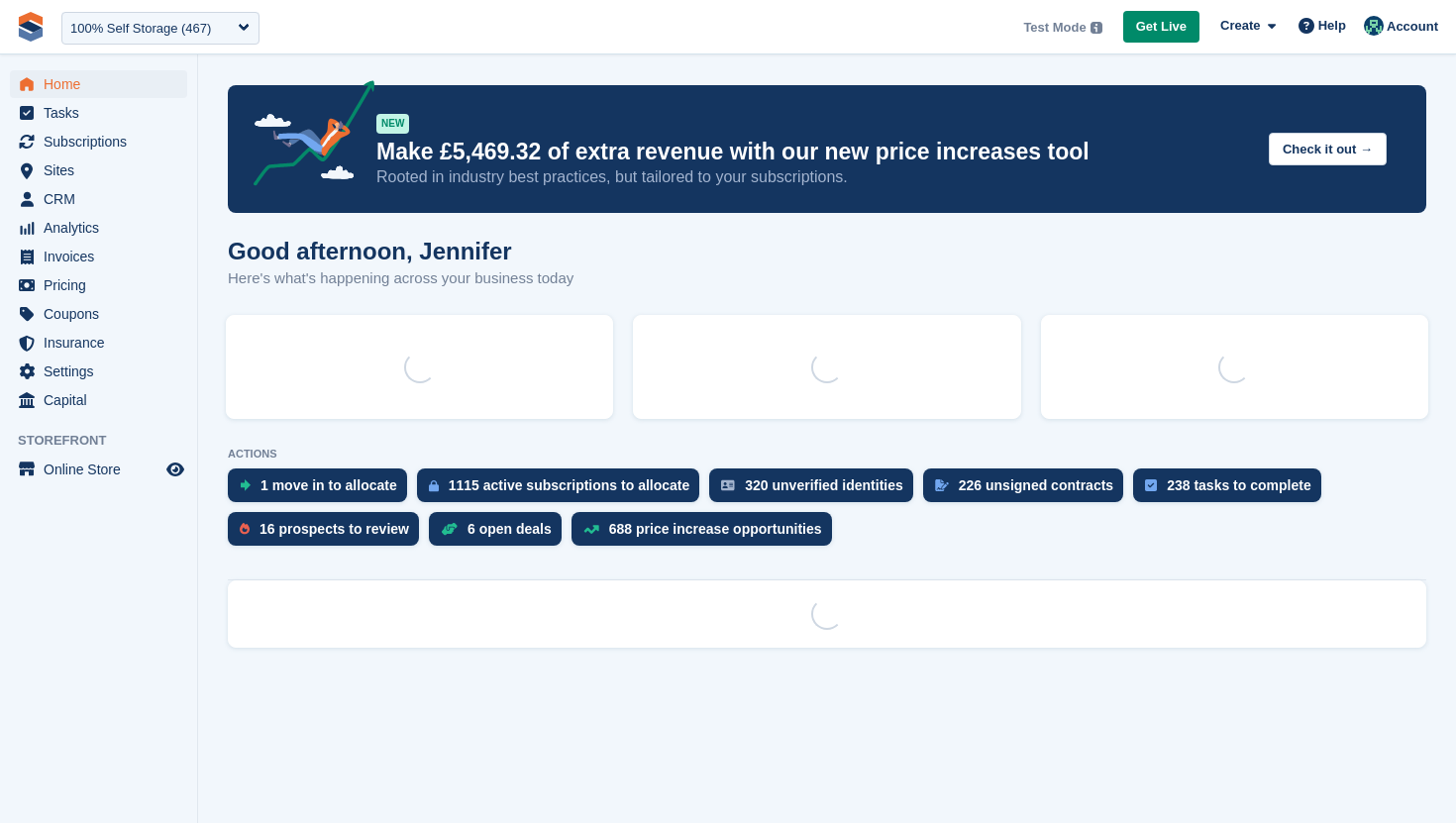 scroll, scrollTop: 0, scrollLeft: 0, axis: both 